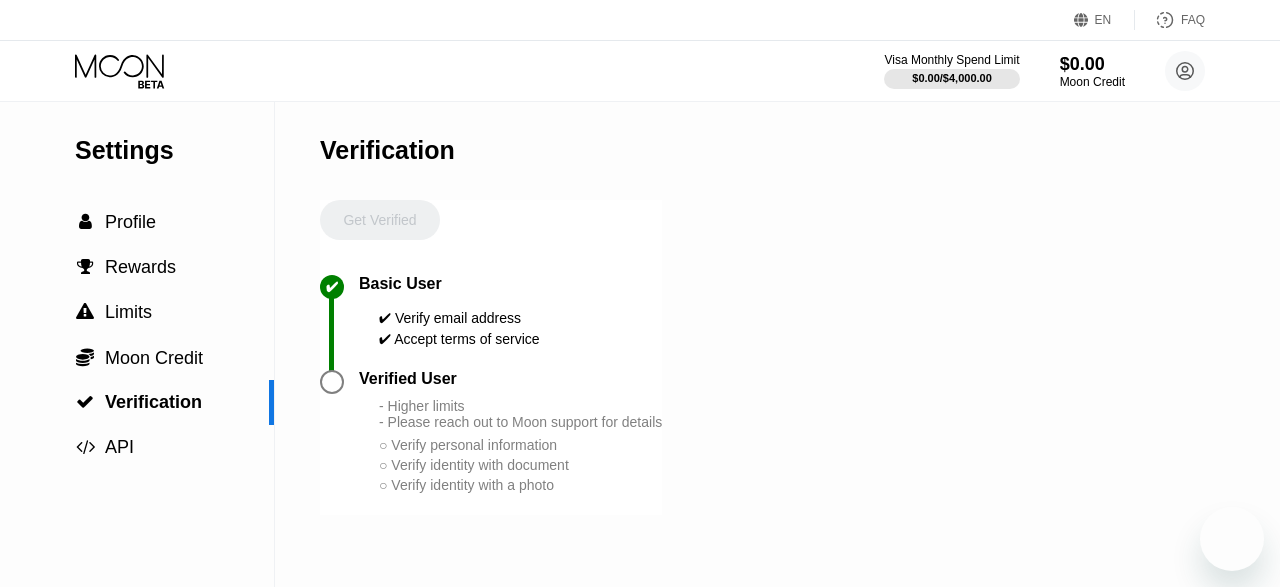scroll, scrollTop: 87, scrollLeft: 0, axis: vertical 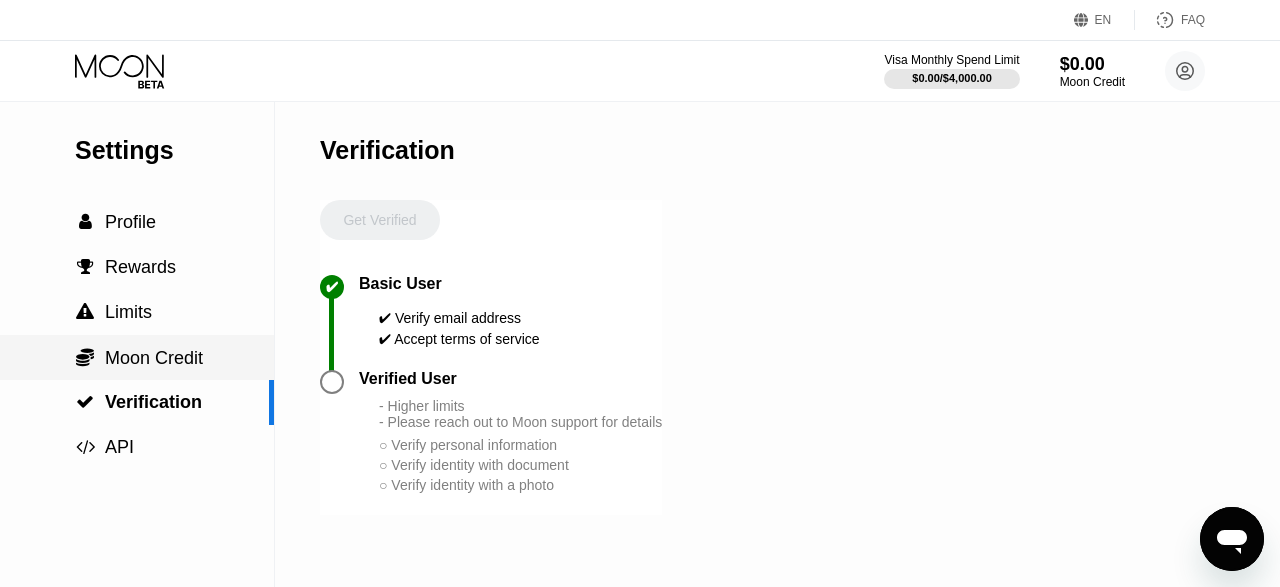 click on "Moon Credit" at bounding box center [154, 358] 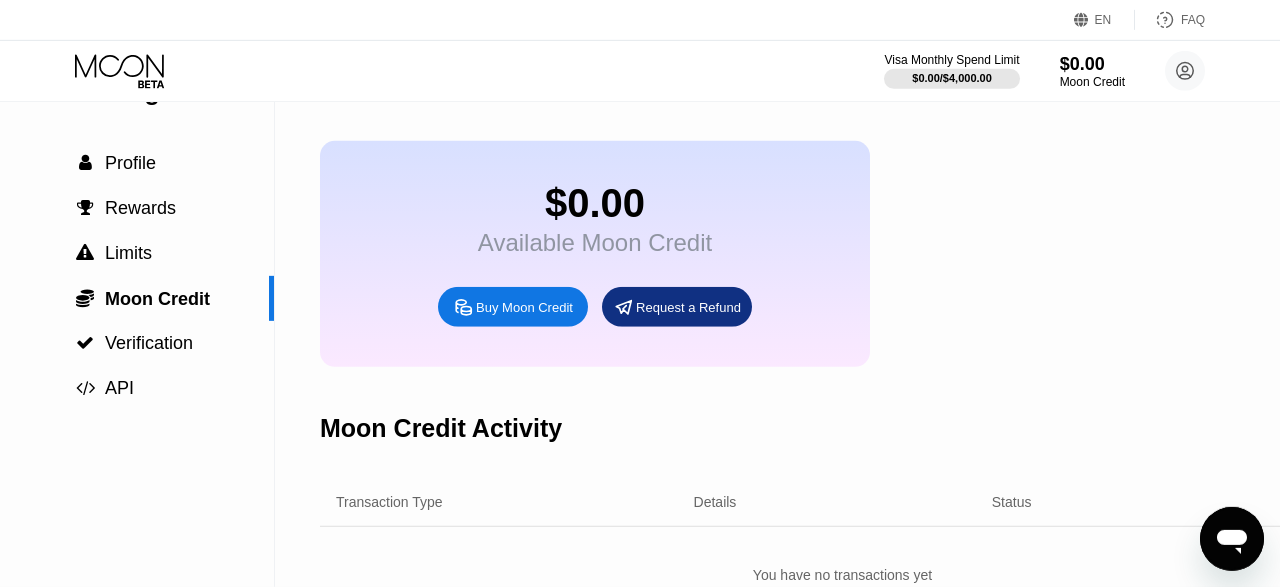 scroll, scrollTop: 58, scrollLeft: 0, axis: vertical 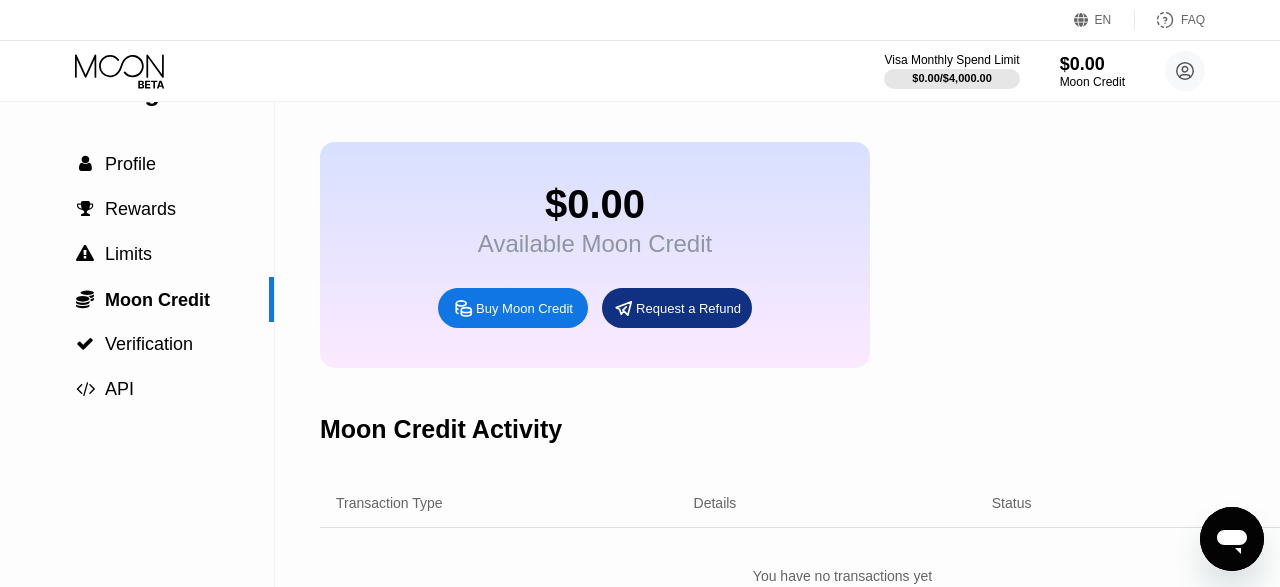 click on "Buy Moon Credit" at bounding box center (524, 308) 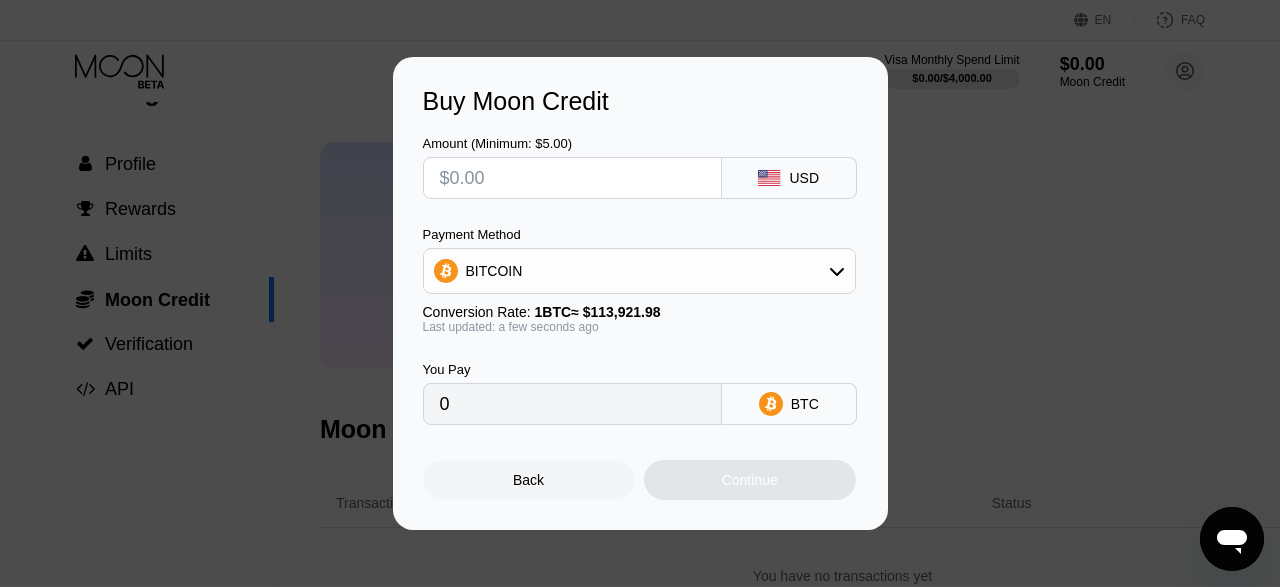 click at bounding box center (572, 178) 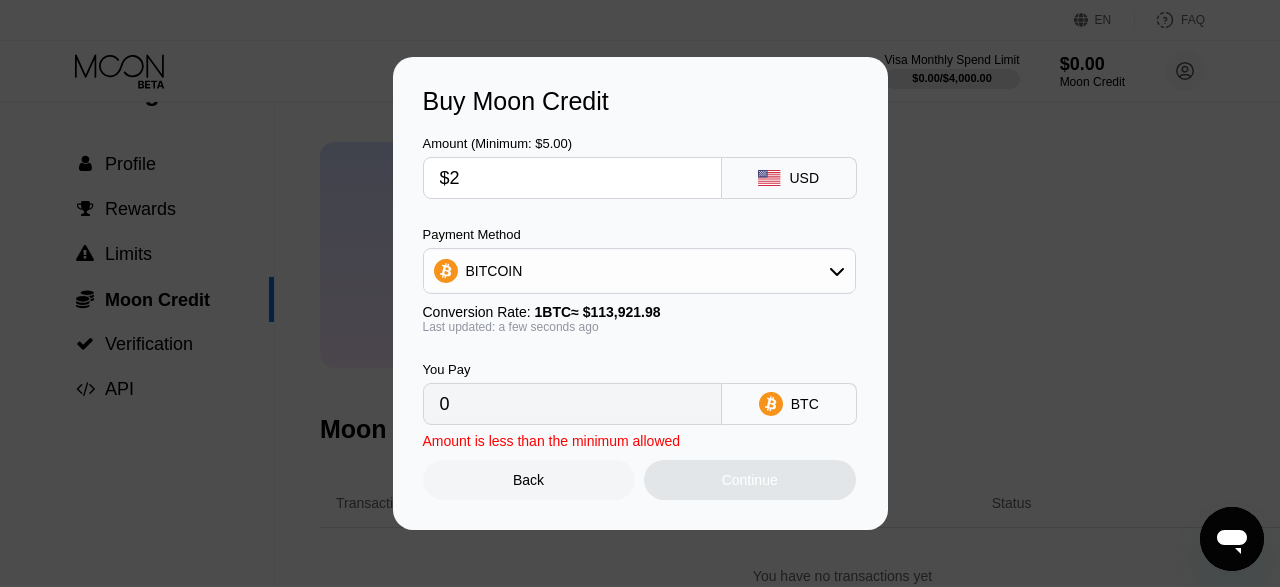 type on "0.00001756" 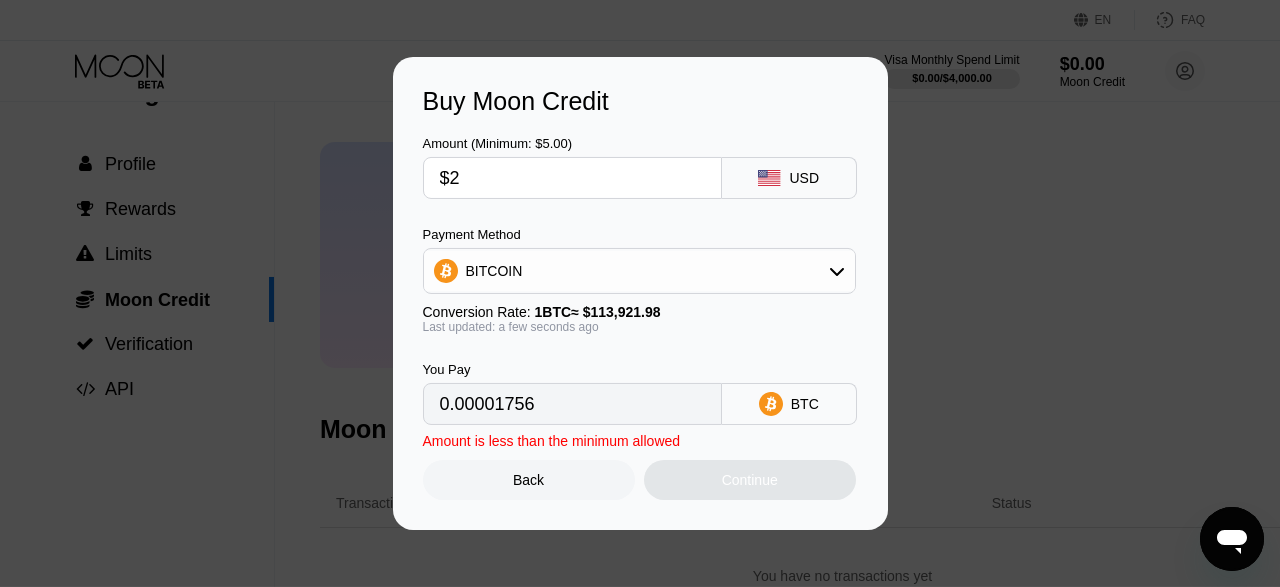 type on "$21" 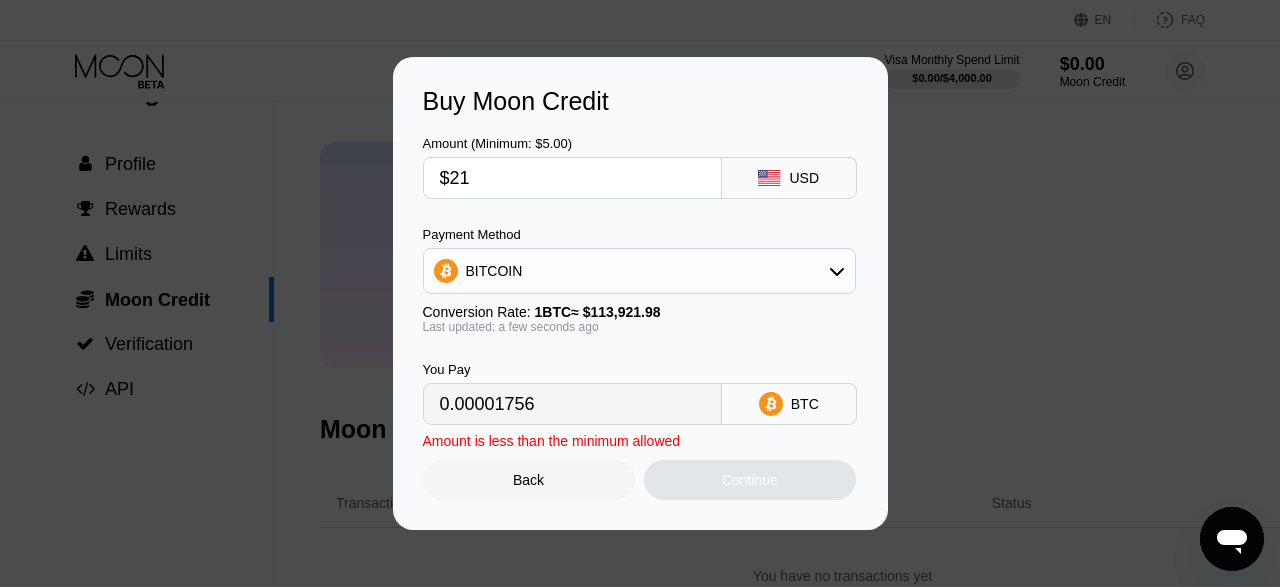 type on "0.00018434" 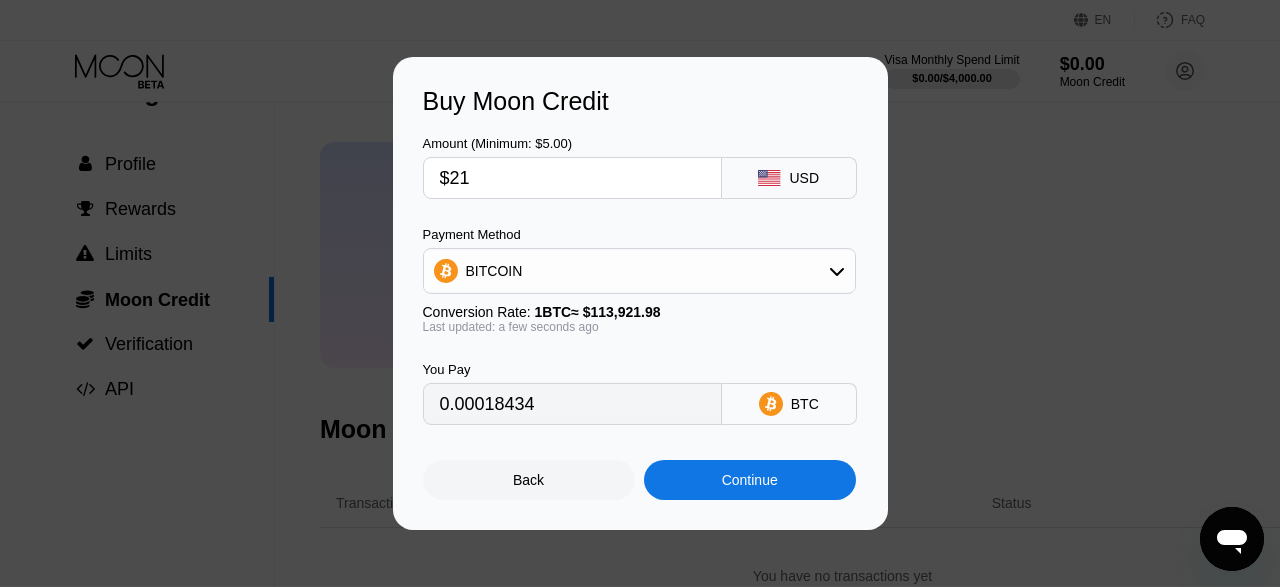 type on "$2" 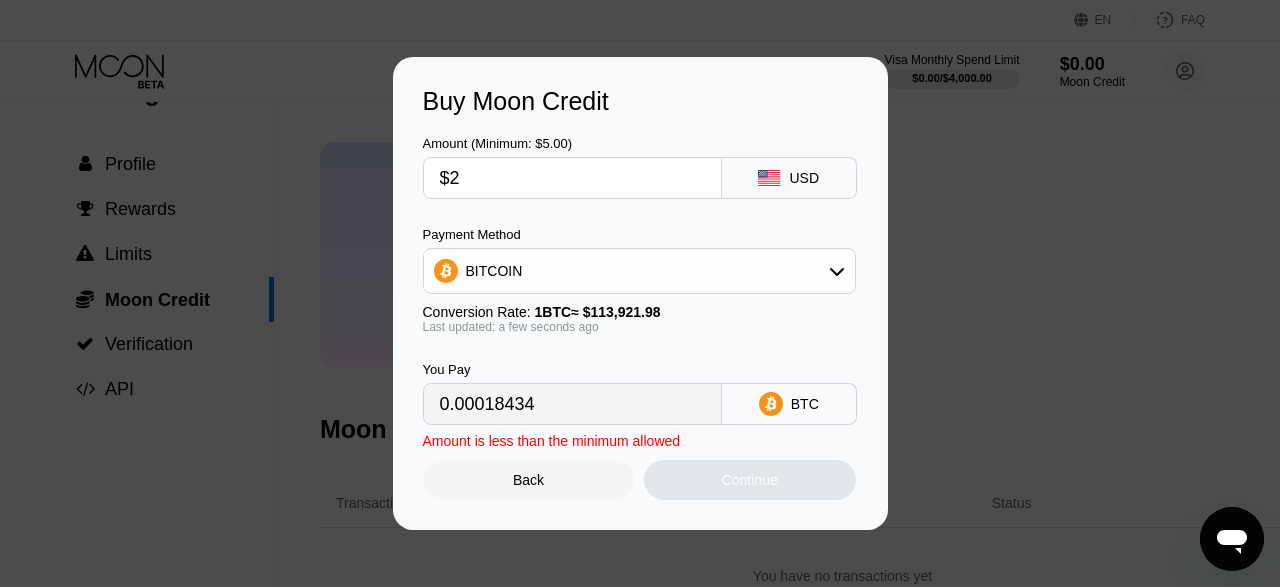 type on "0.00001756" 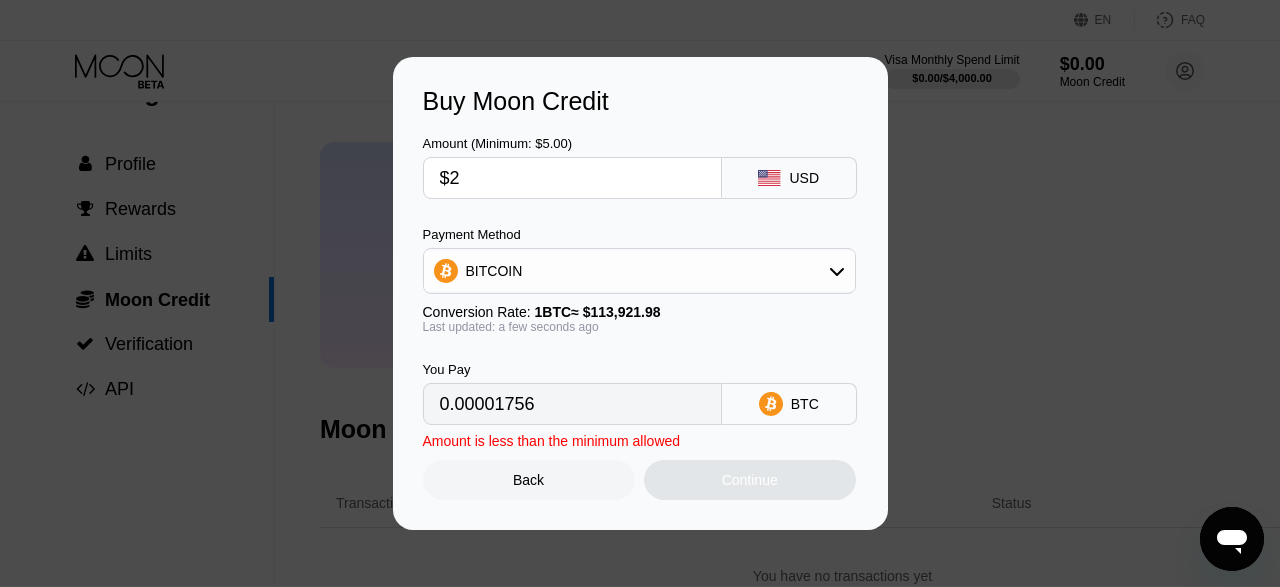 type on "$20" 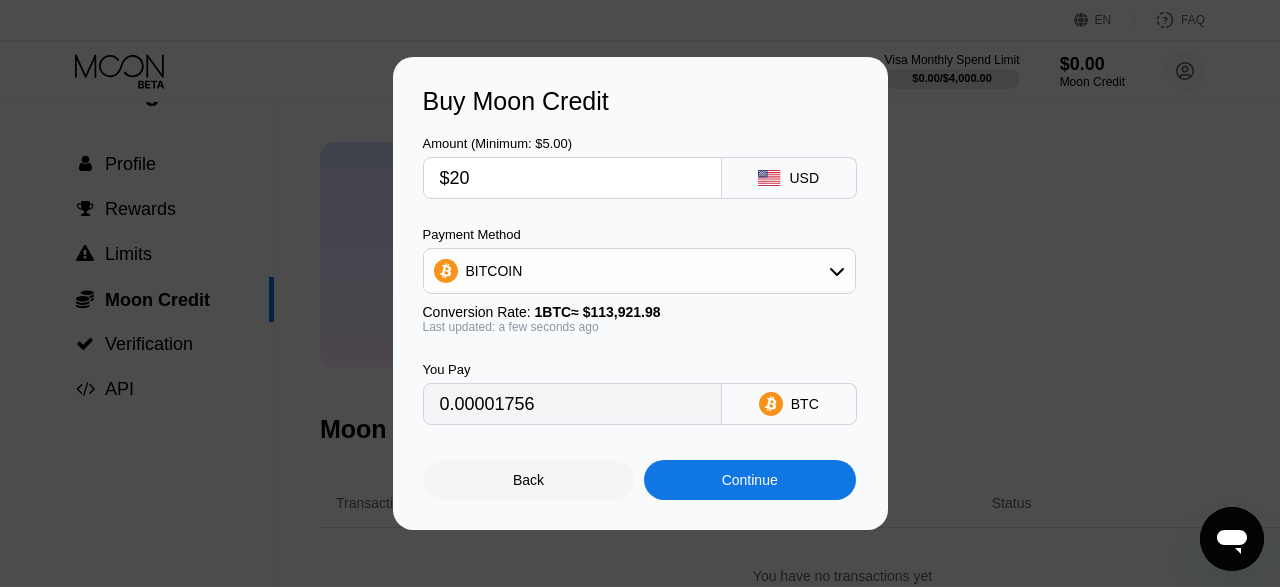 type on "0.00017556" 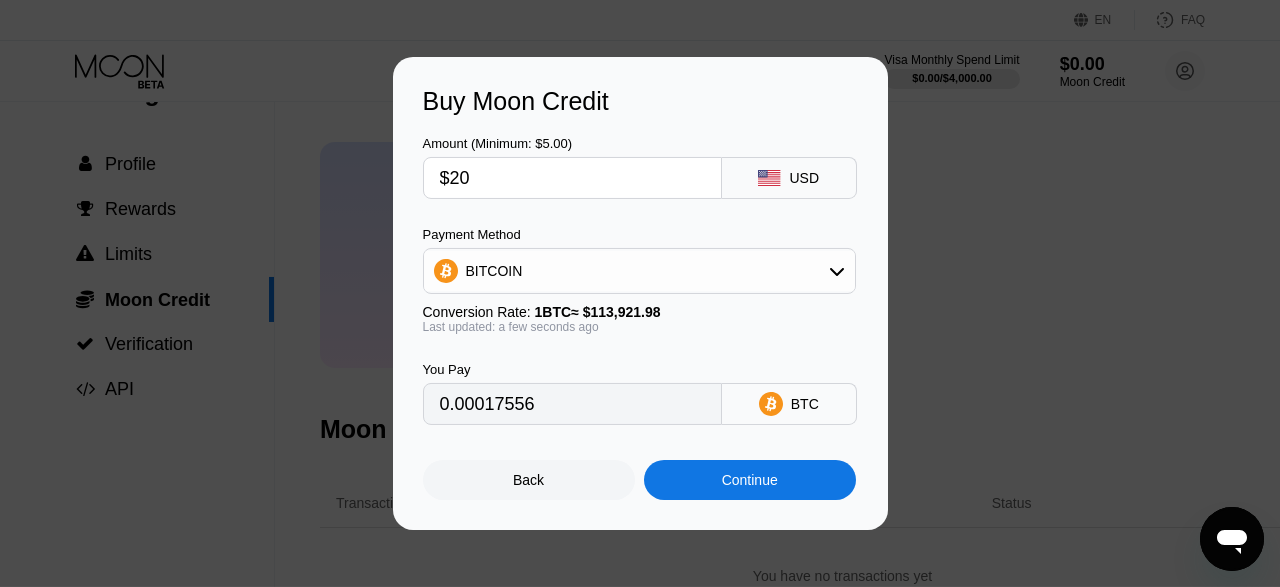 type on "$2" 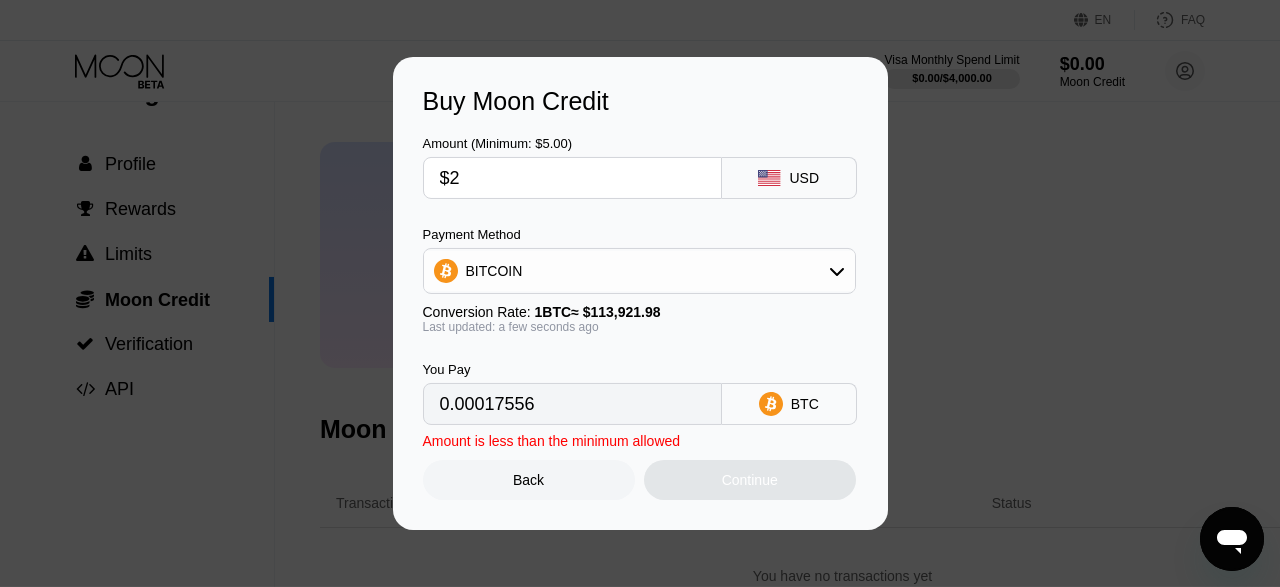 type on "0.00001756" 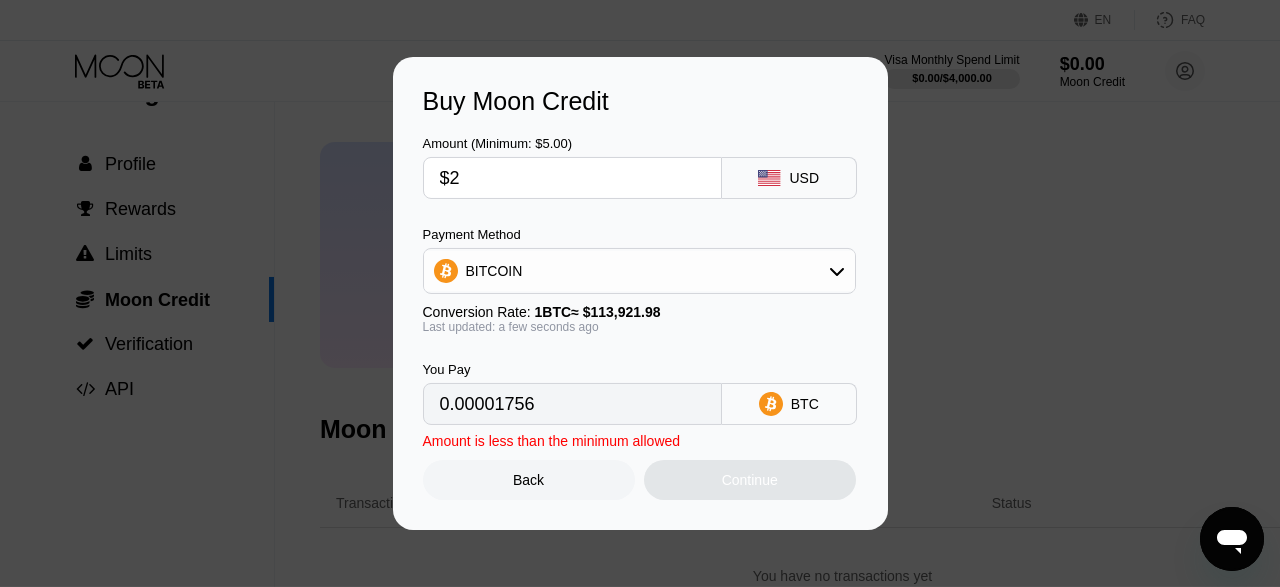 type 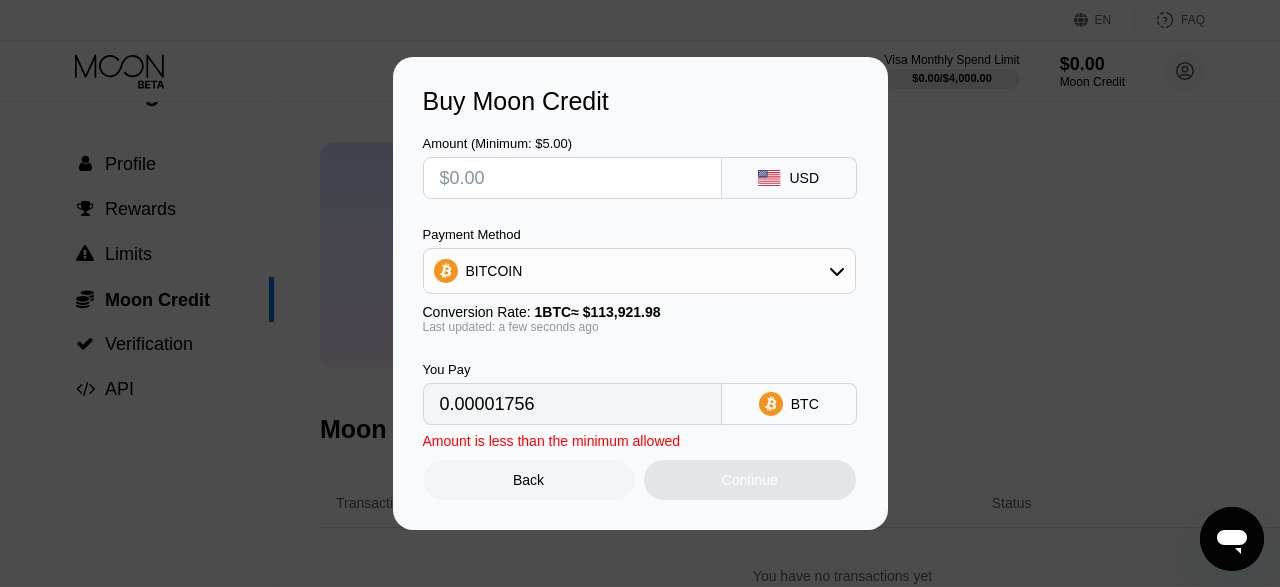 type on "0" 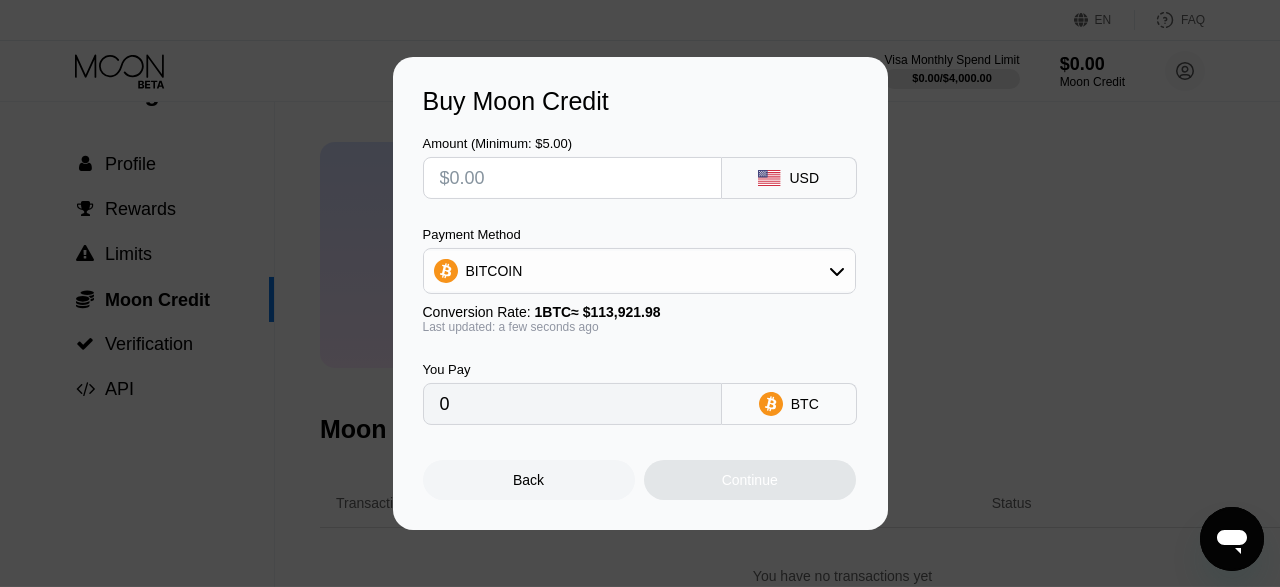 type on "$1" 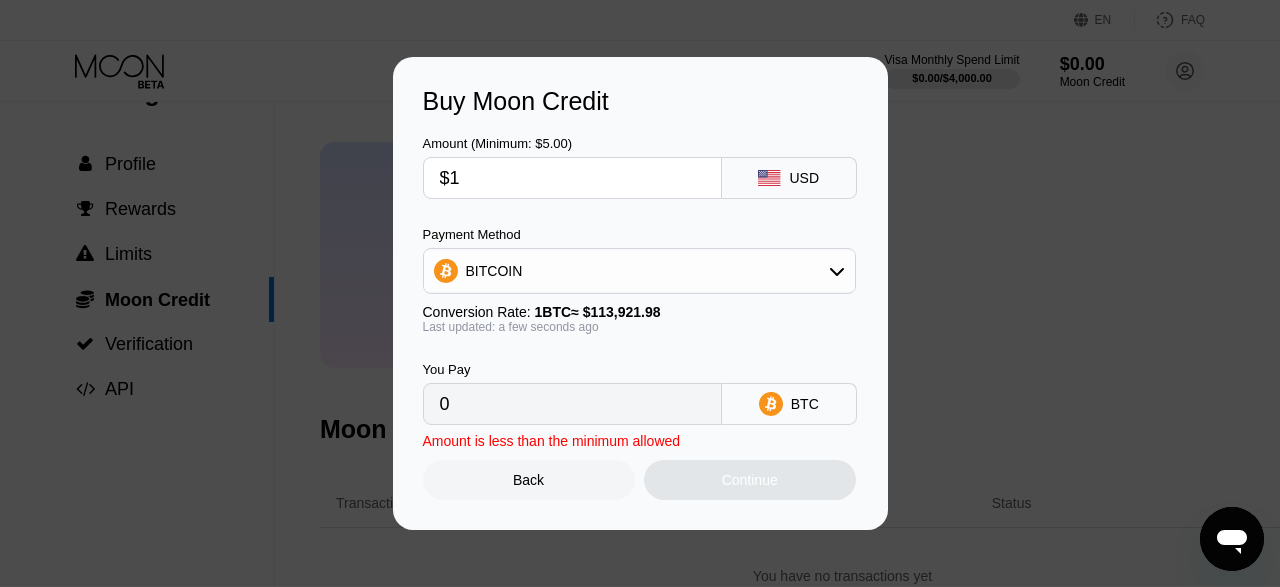 type on "0.00000878" 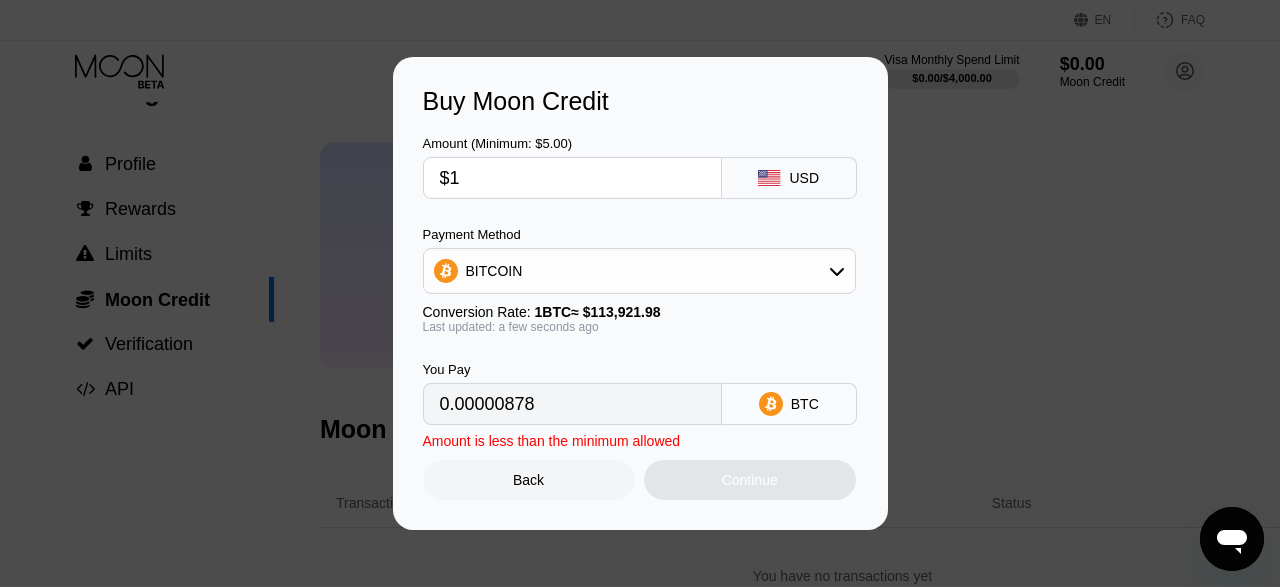 type on "$18" 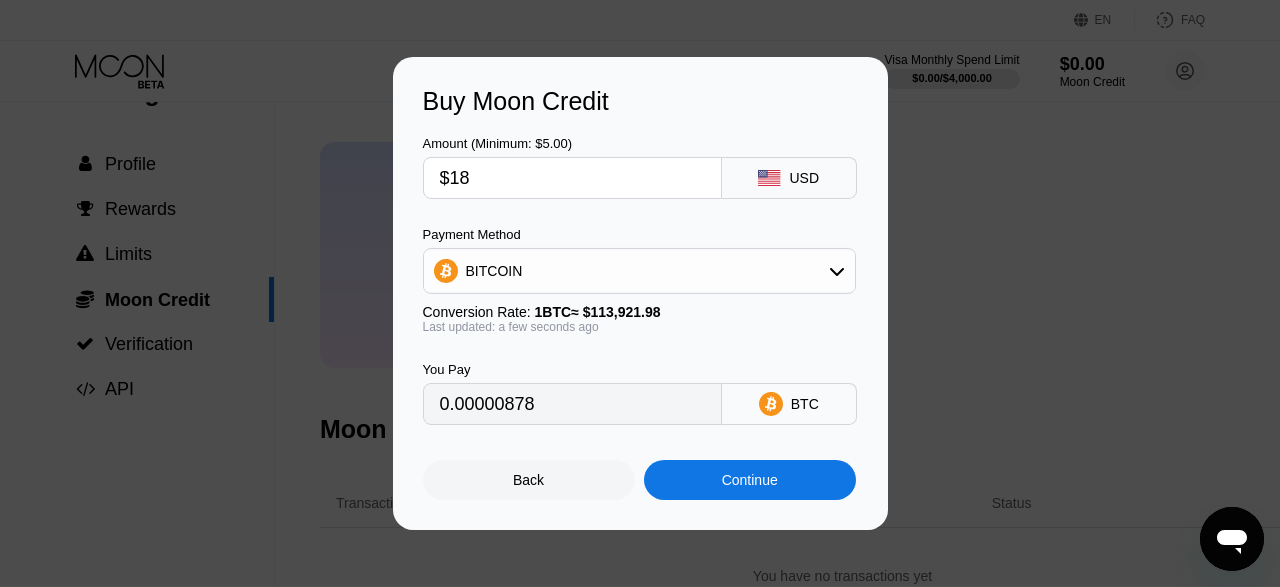 type on "0.00015801" 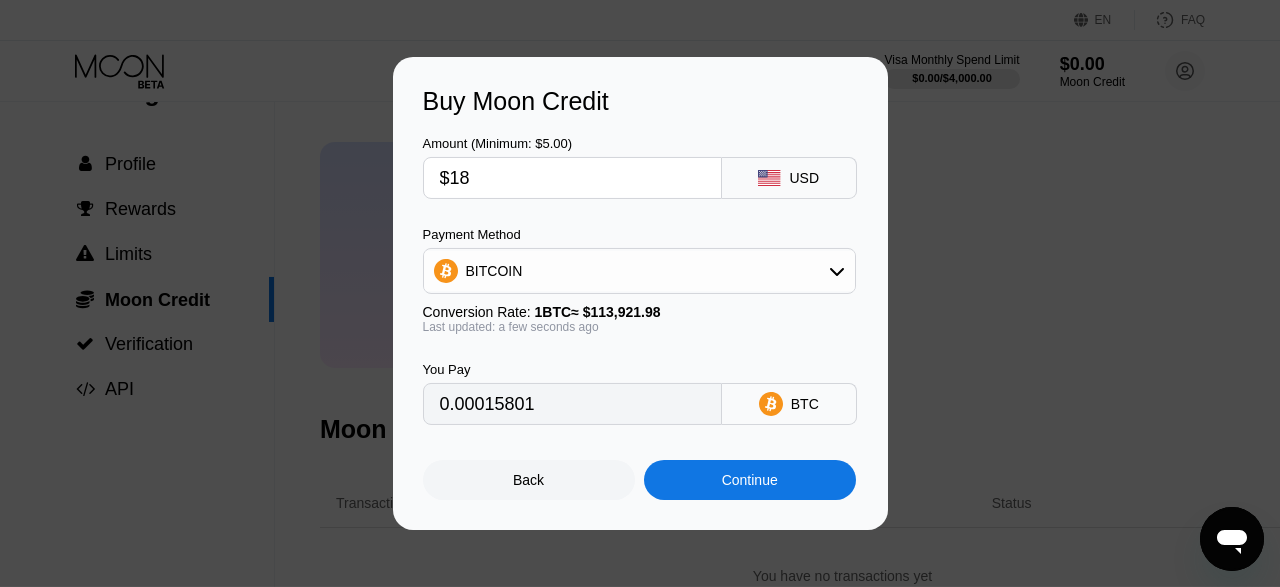 type on "$1" 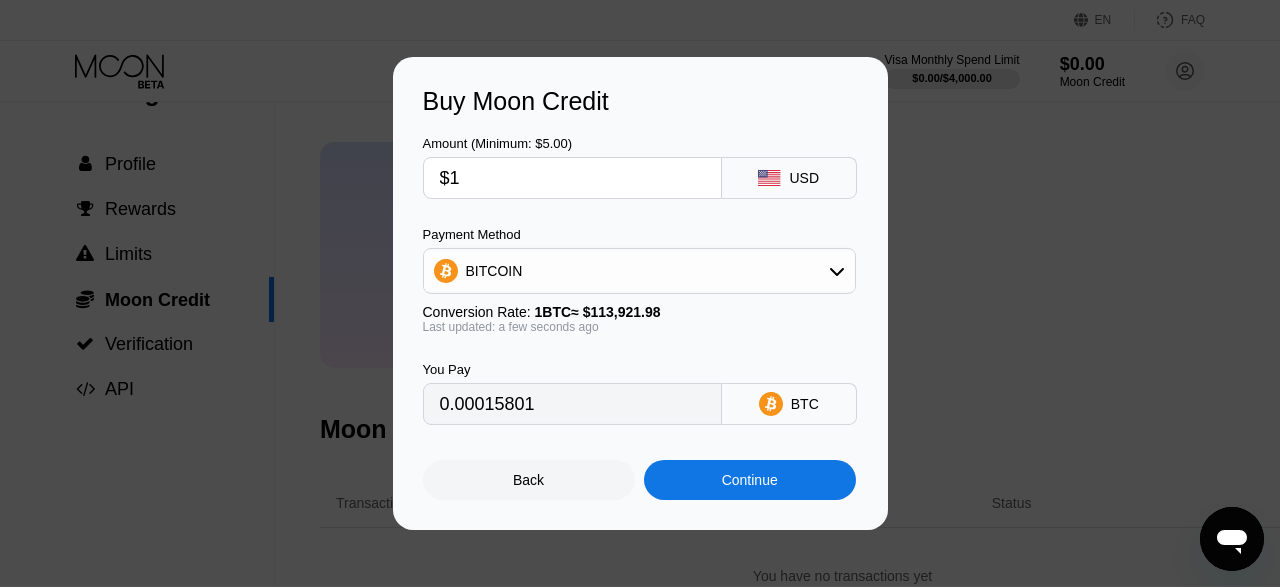 type on "0.00000878" 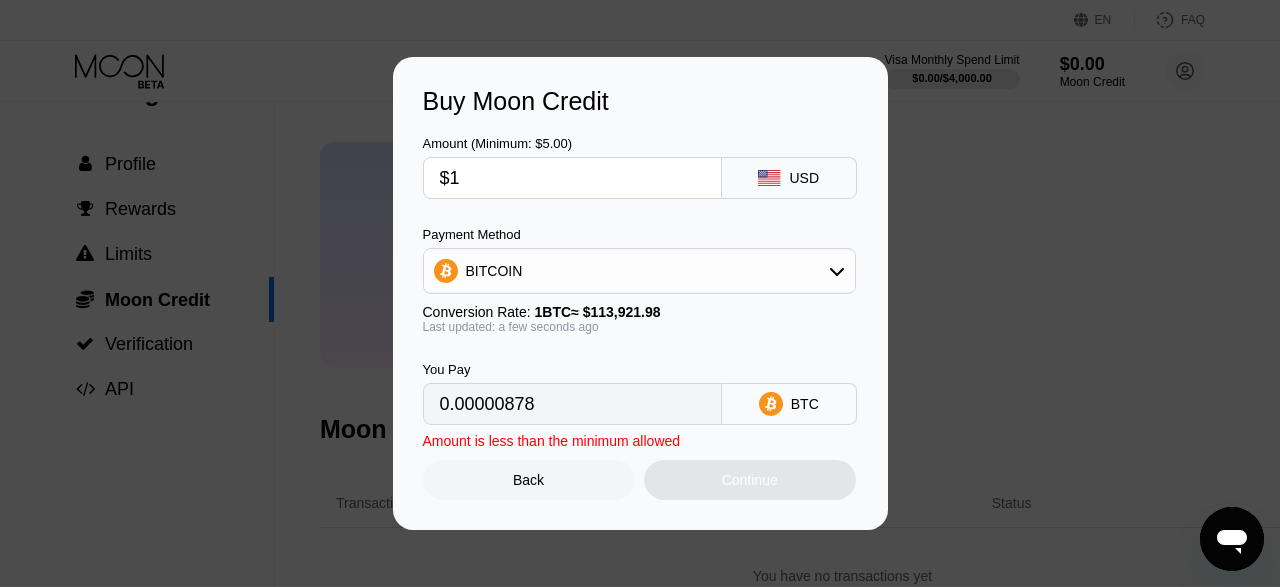 type on "$19" 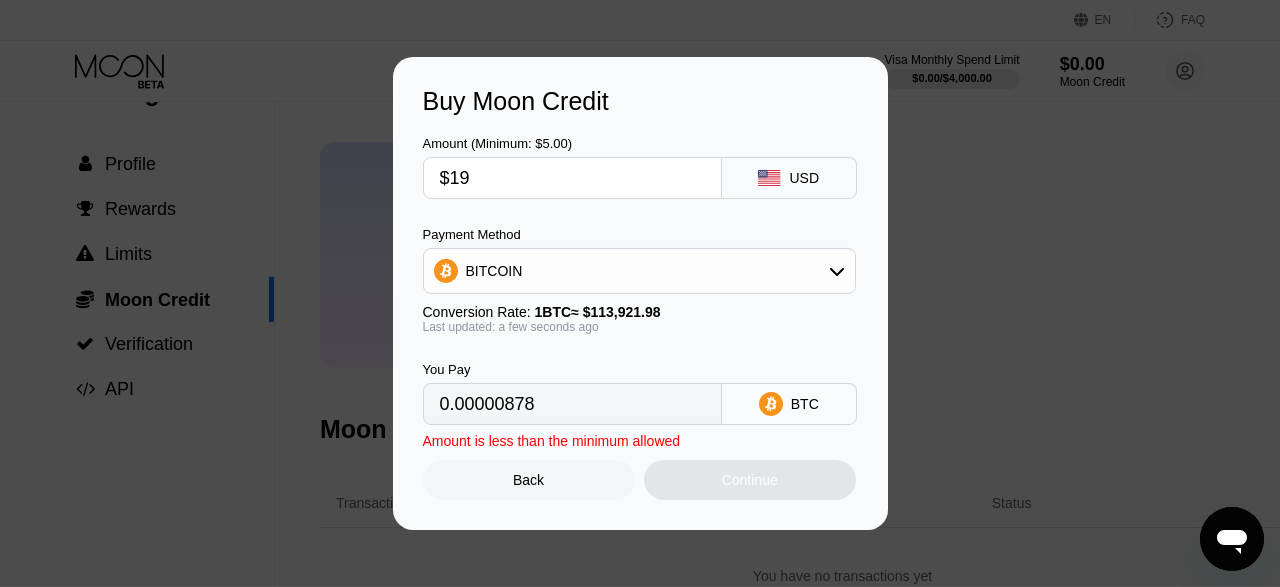 type on "0.00016679" 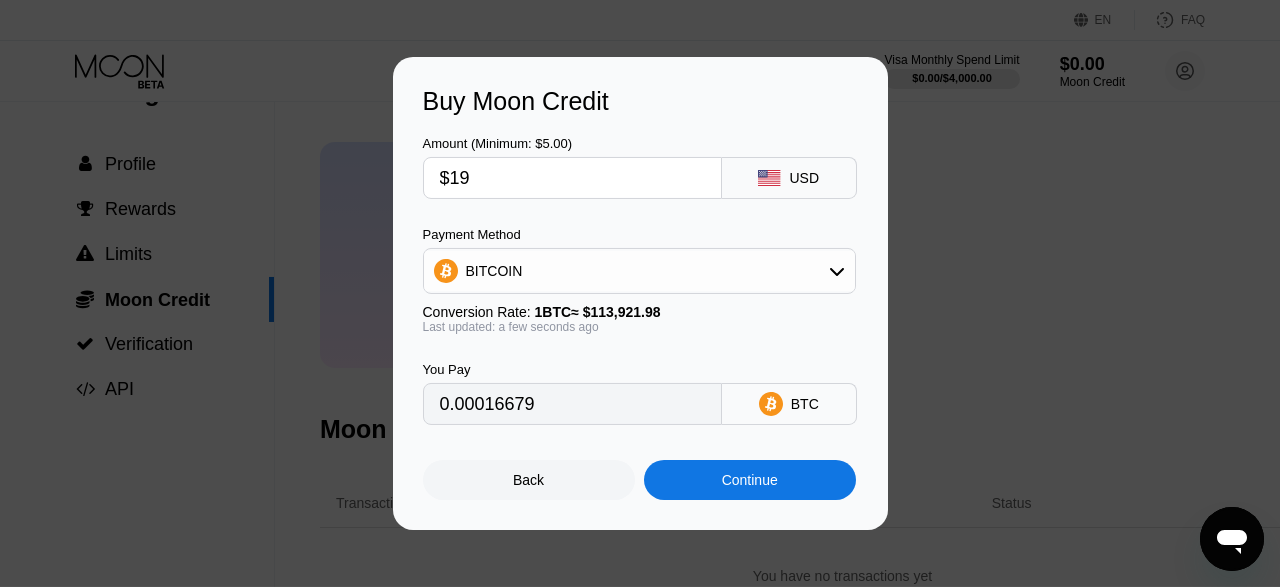 type on "$1" 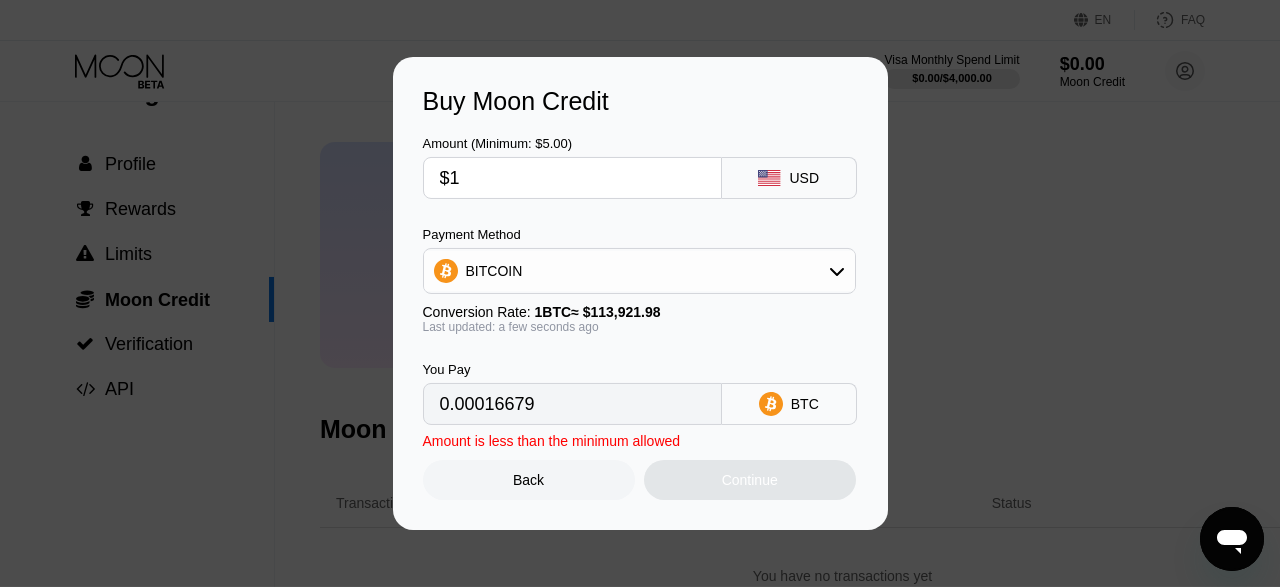 type on "0.00000878" 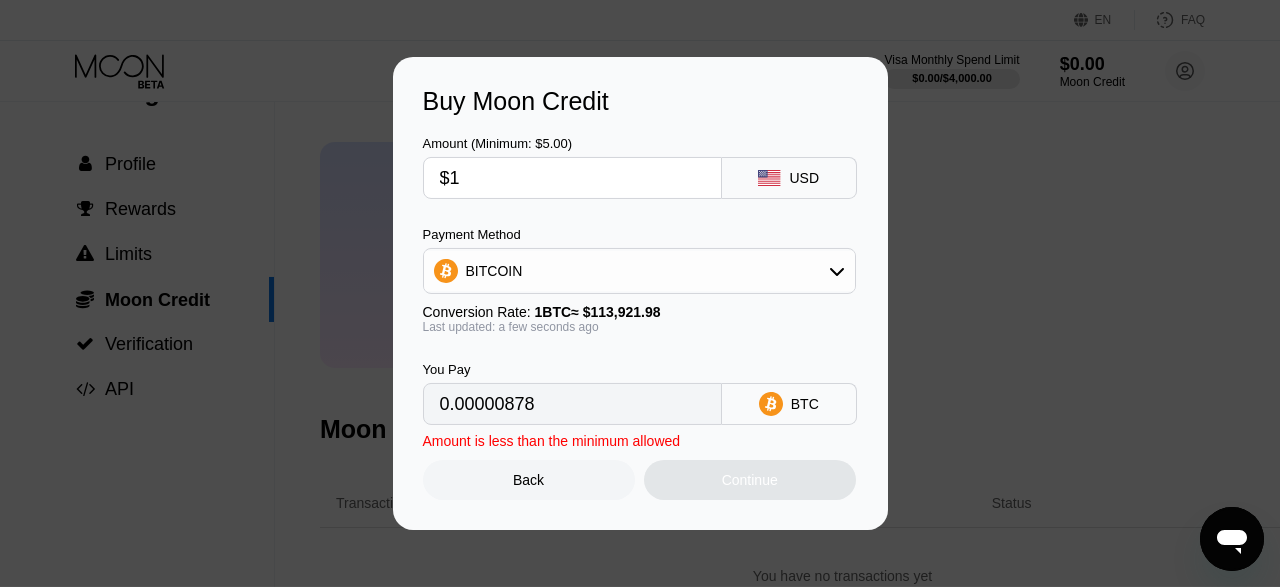 type on "$18" 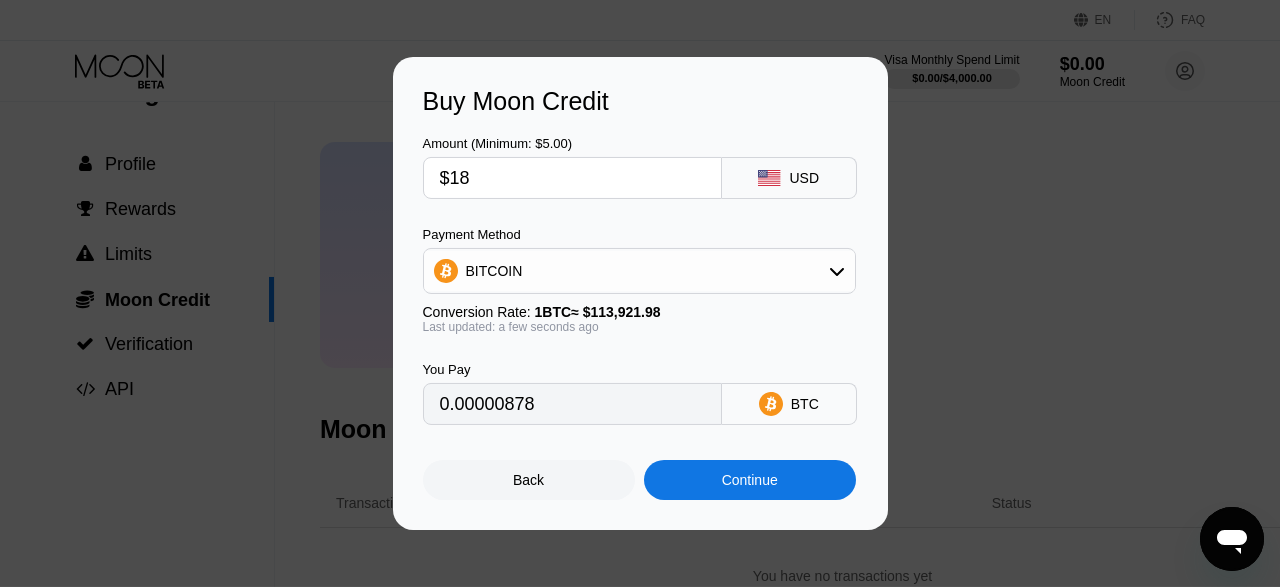 type on "0.00015801" 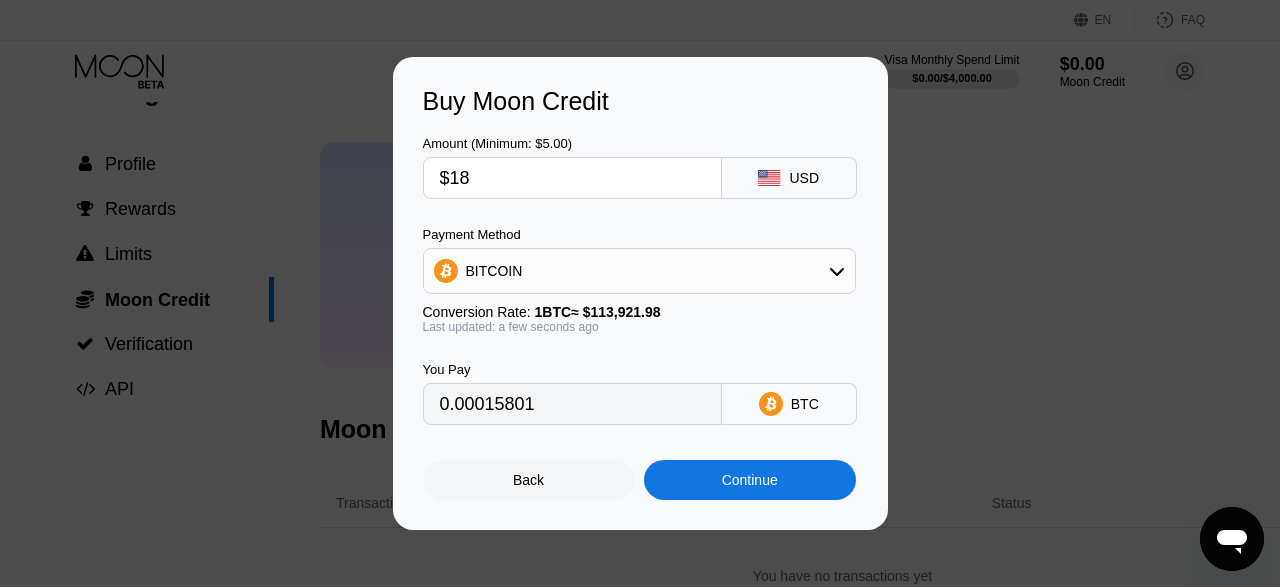 type on "$18" 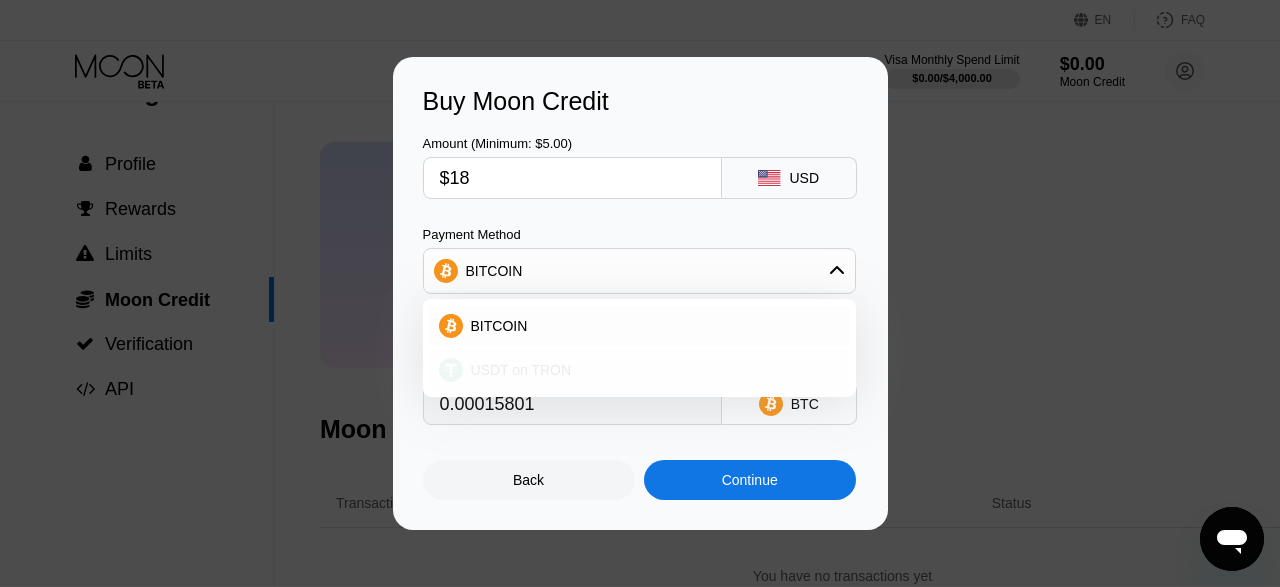 click on "USDT on TRON" at bounding box center [651, 370] 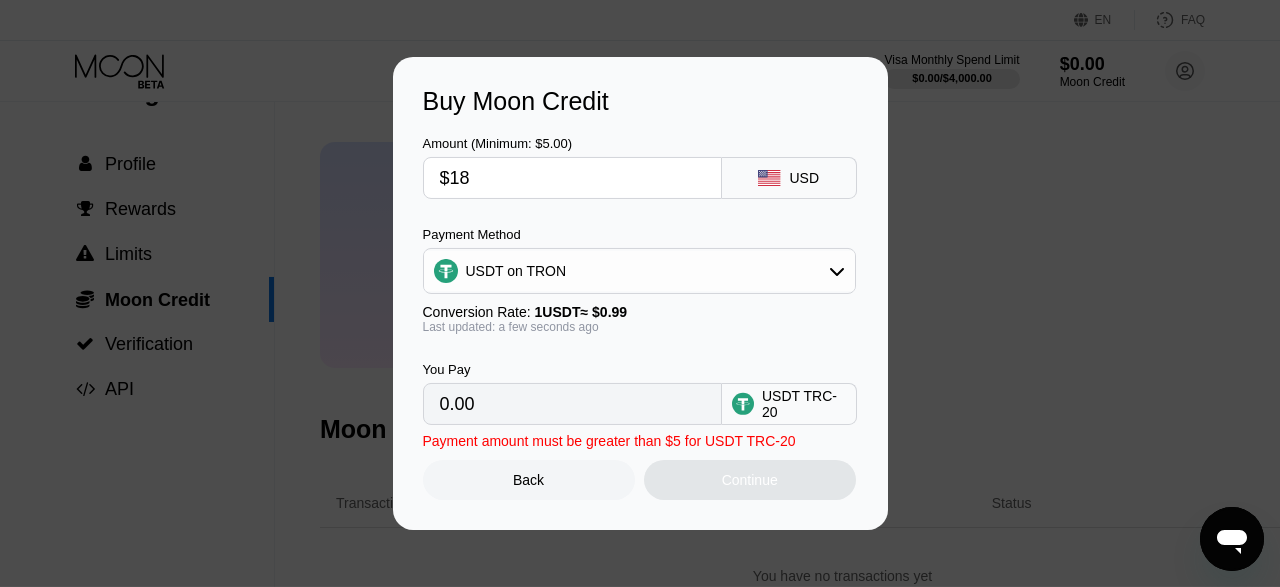 type on "18.18" 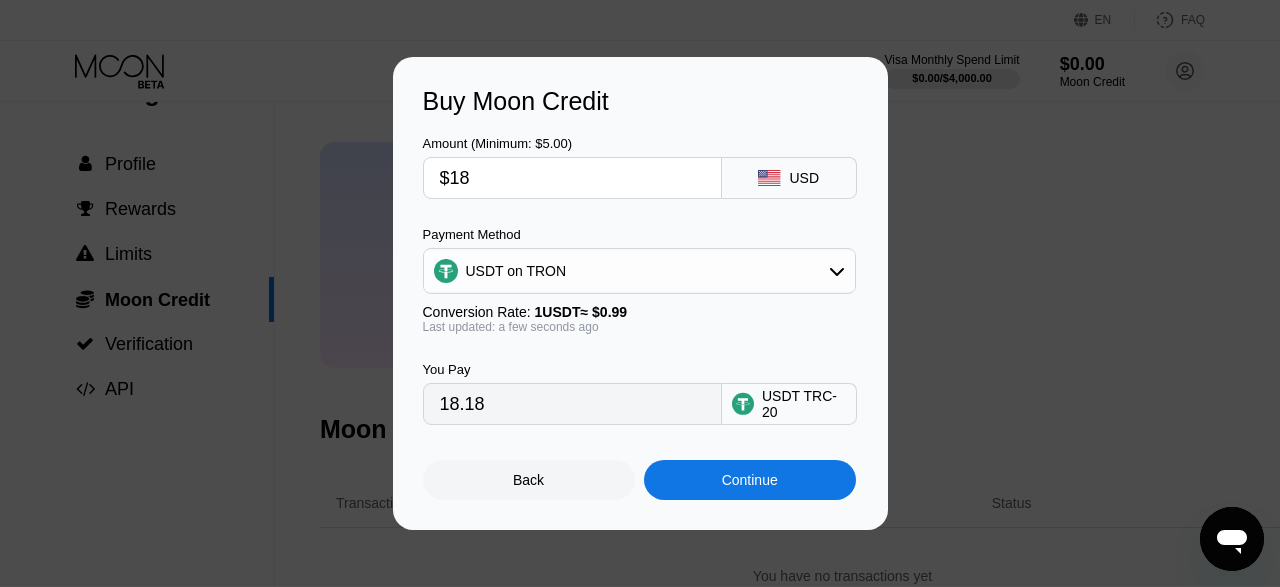 click on "18.18" at bounding box center (572, 404) 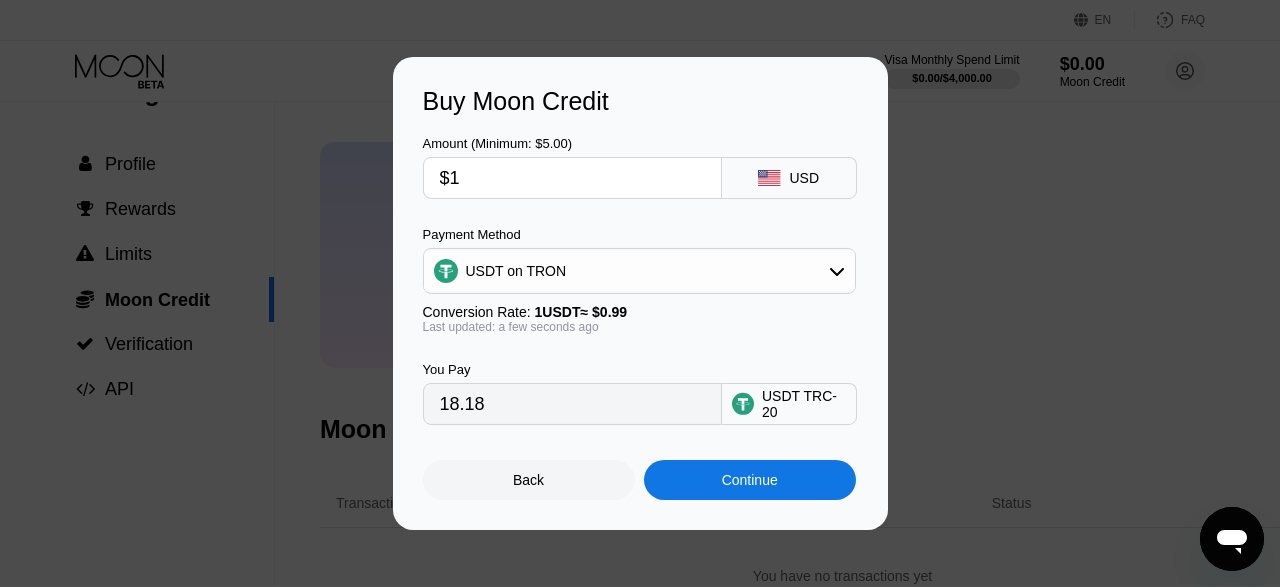 type on "1.01" 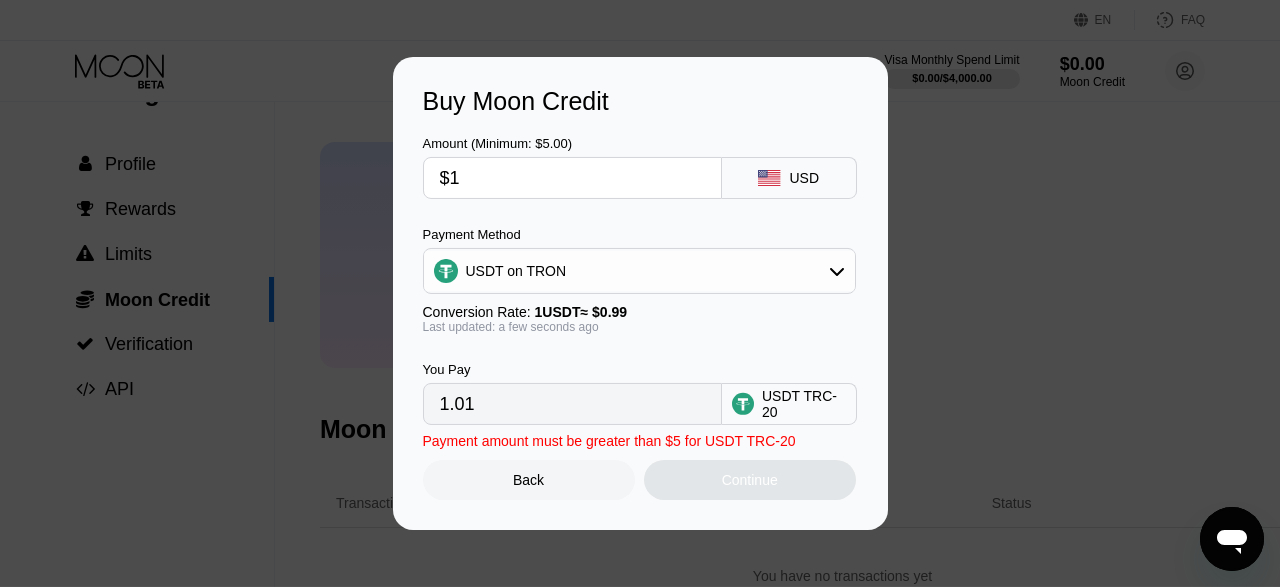 type on "$17" 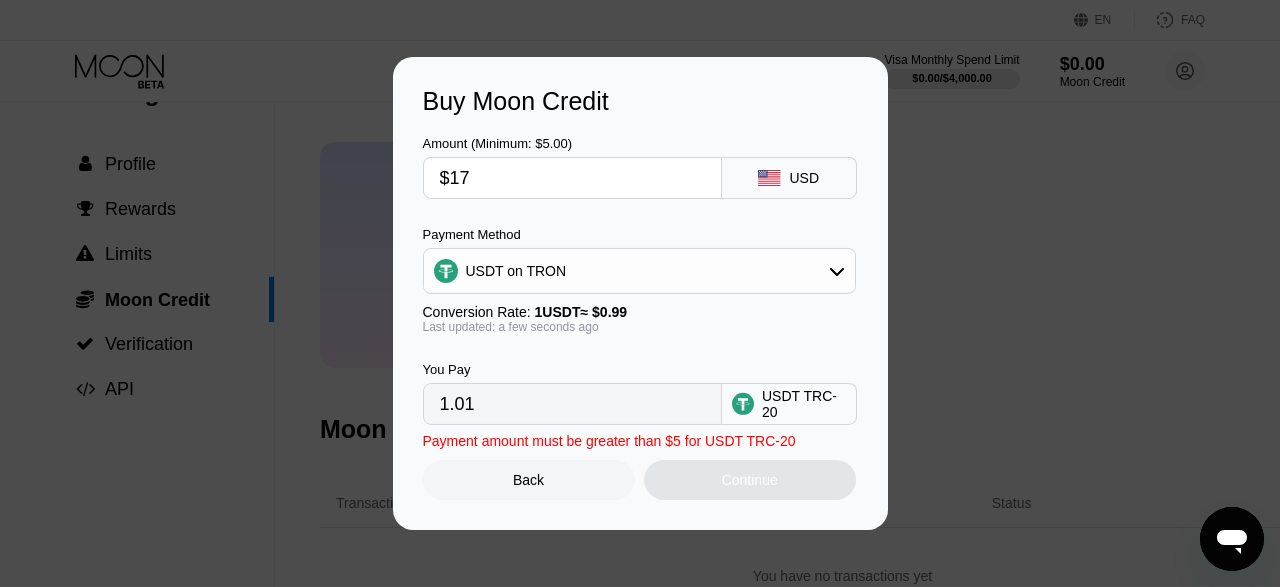 type on "17.17" 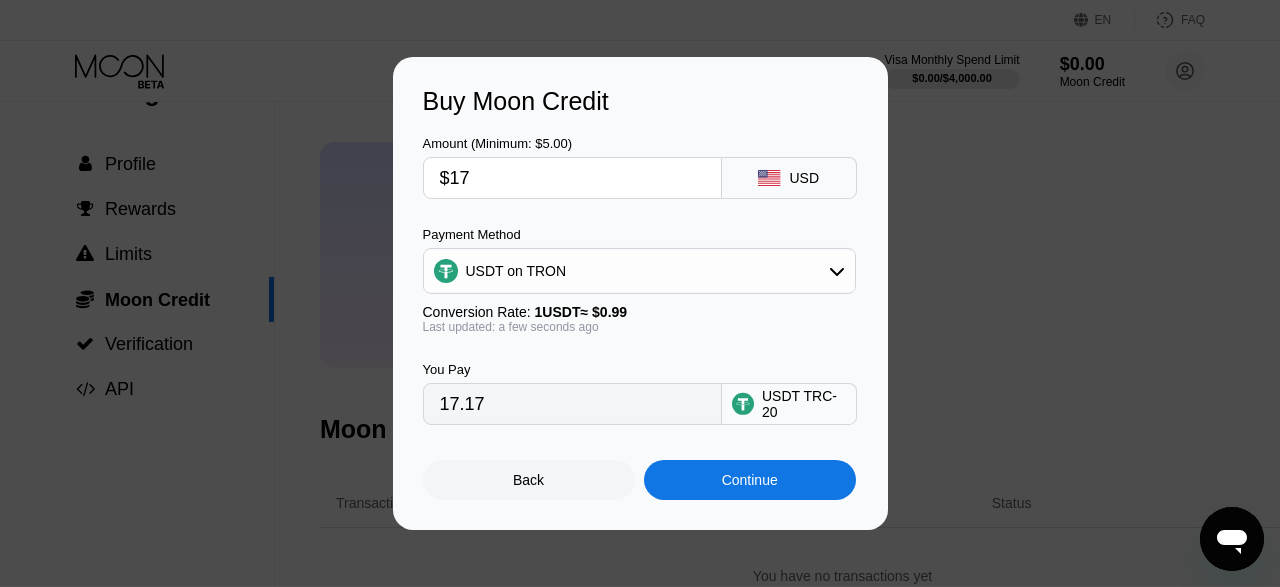 type on "$1" 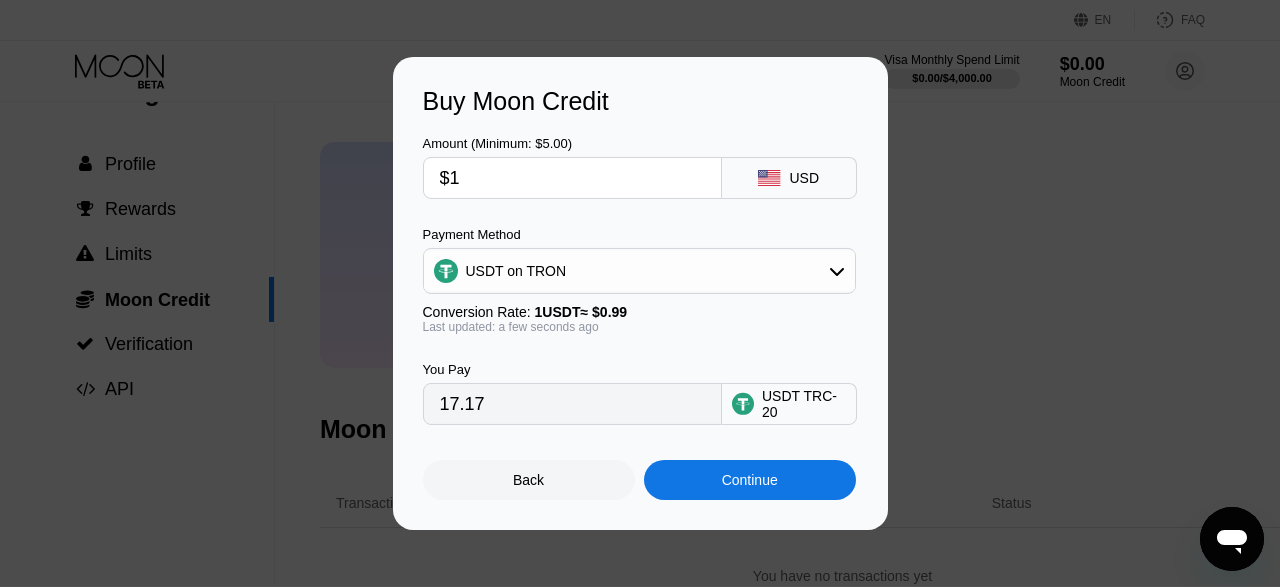 type on "1.01" 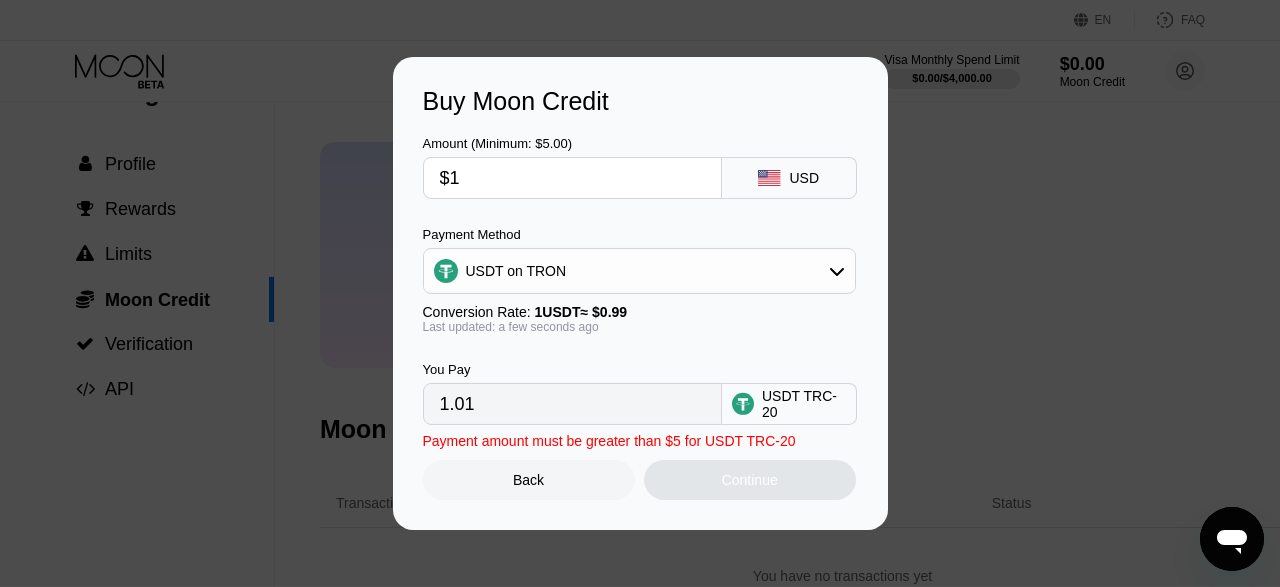 type on "$18" 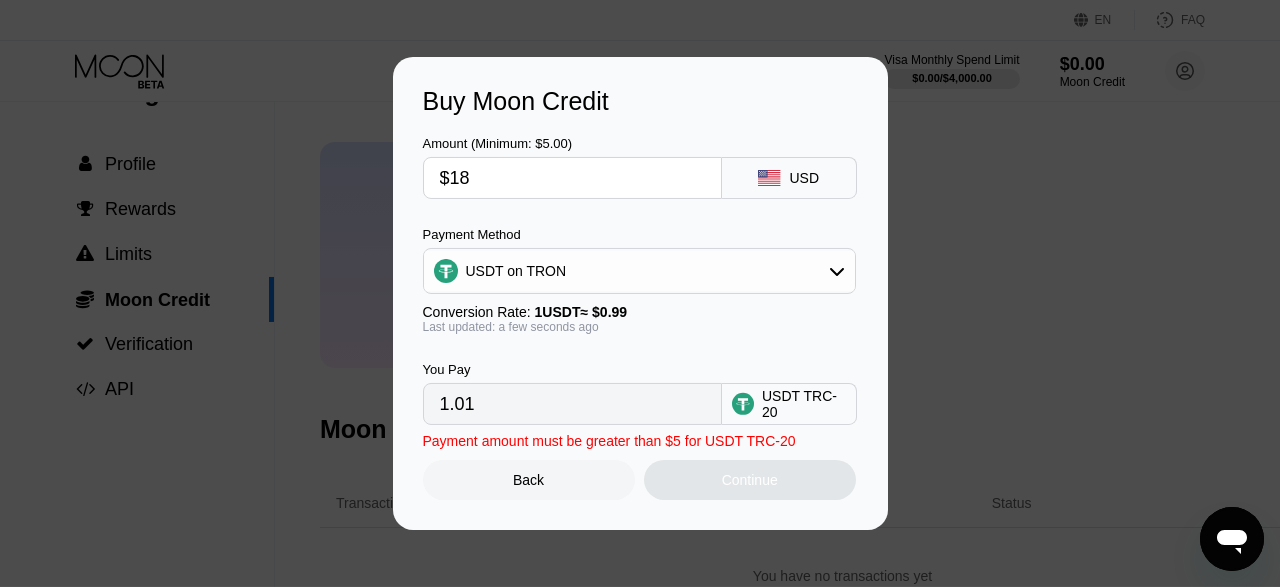 type on "18.18" 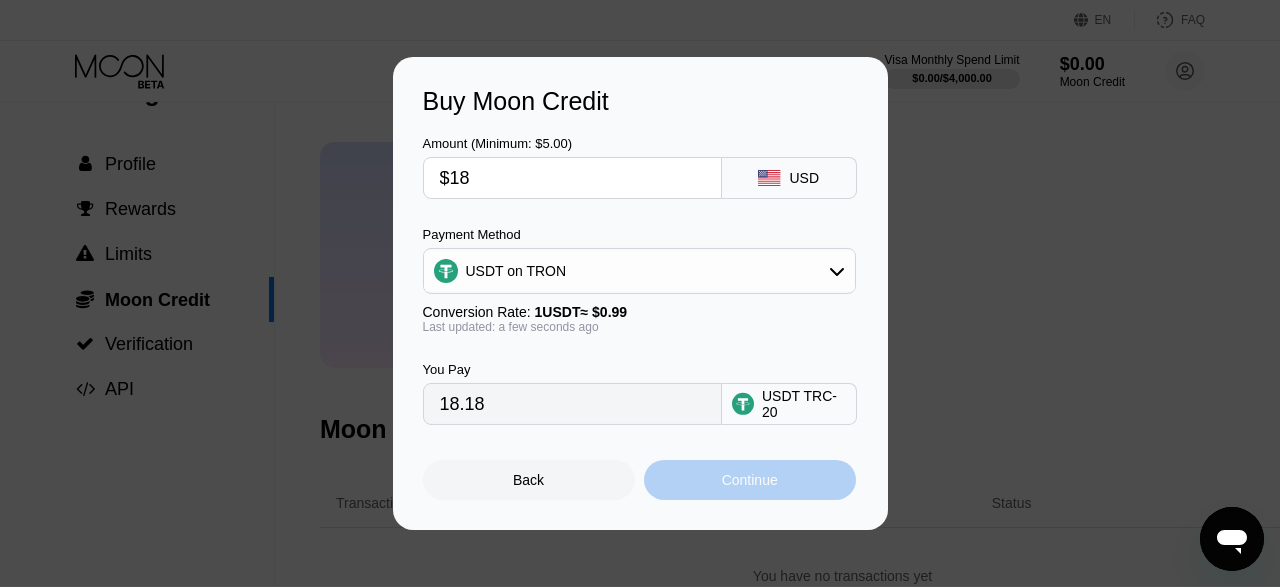 click on "Continue" at bounding box center [750, 480] 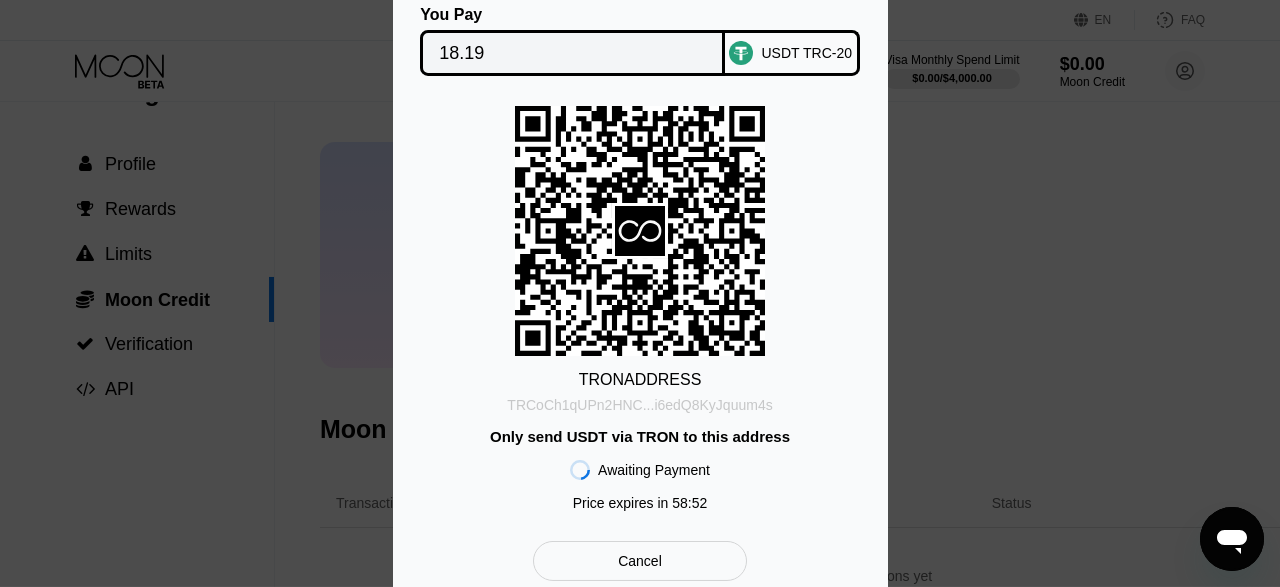 click on "TRCoCh1qUPn2HNC...i6edQ8KyJquum4s" at bounding box center [639, 405] 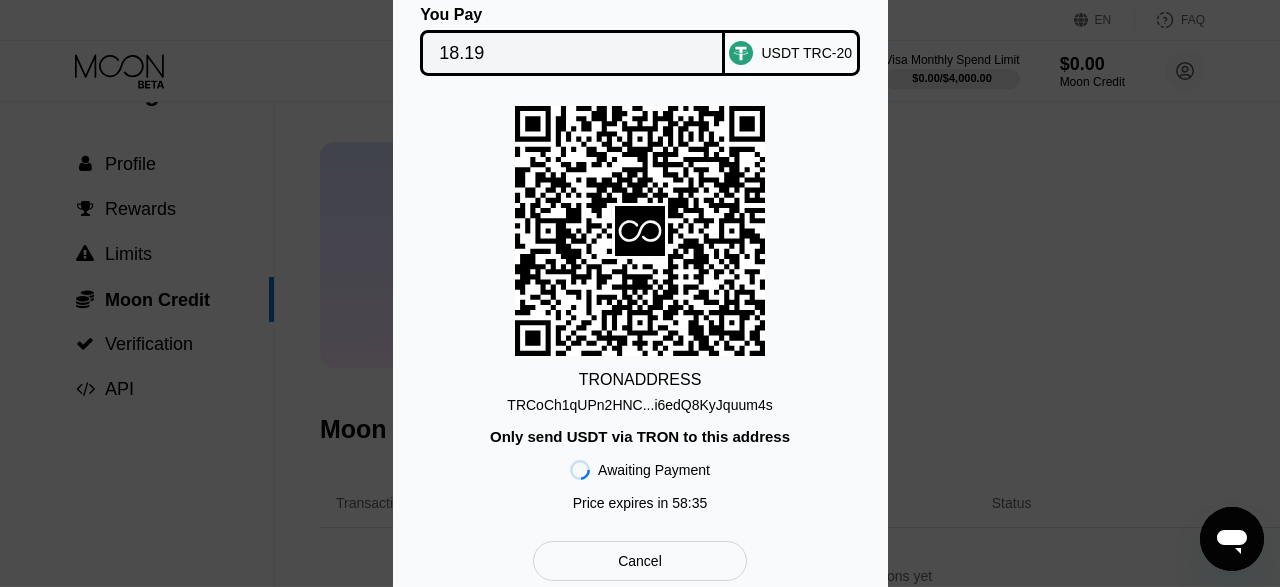 click on "TRON  ADDRESS TRCoCh1qUPn2HNC...i6edQ8KyJquum4s Only send USDT via TRON to this address Awaiting Payment Price expires in   58 : 35" at bounding box center [640, 313] 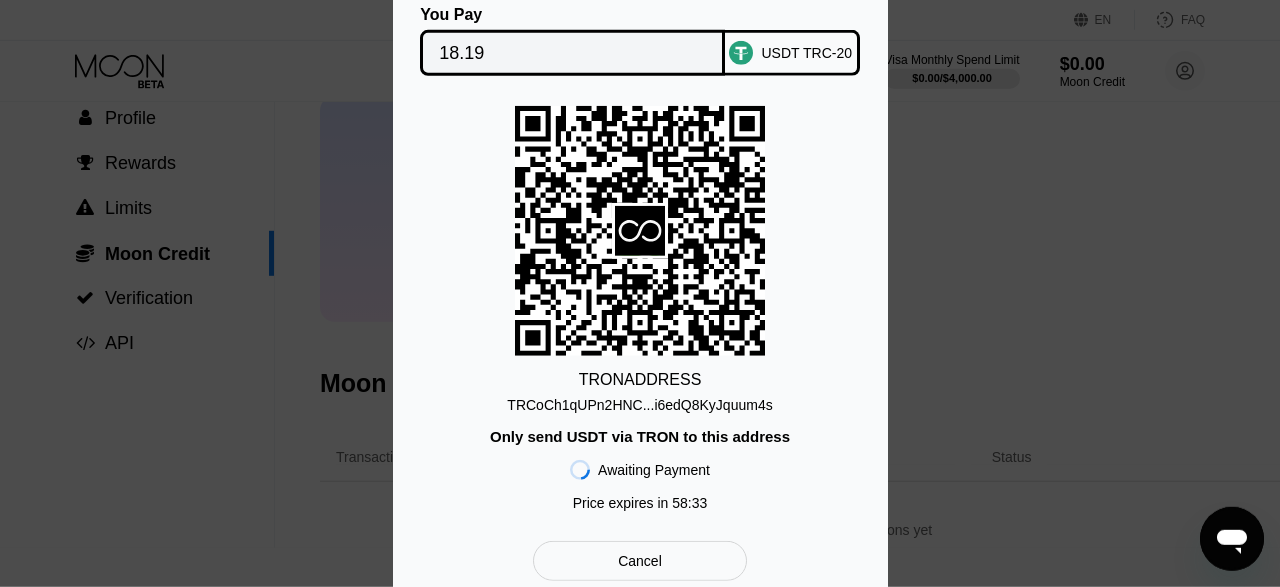 scroll, scrollTop: 100, scrollLeft: 0, axis: vertical 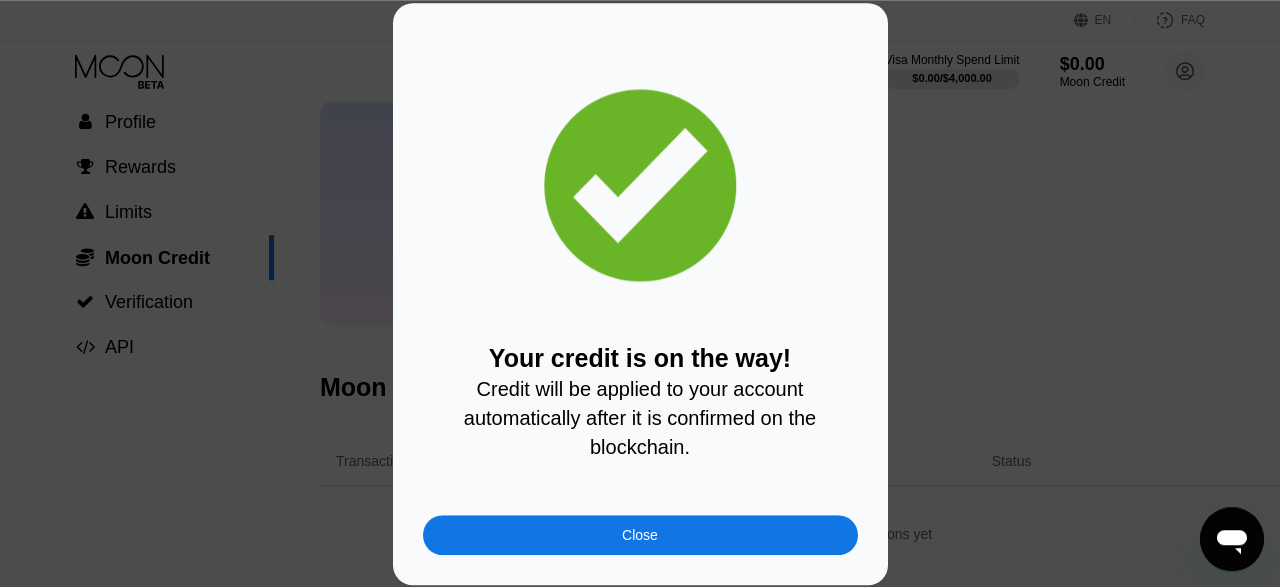 click on "Close" at bounding box center (640, 535) 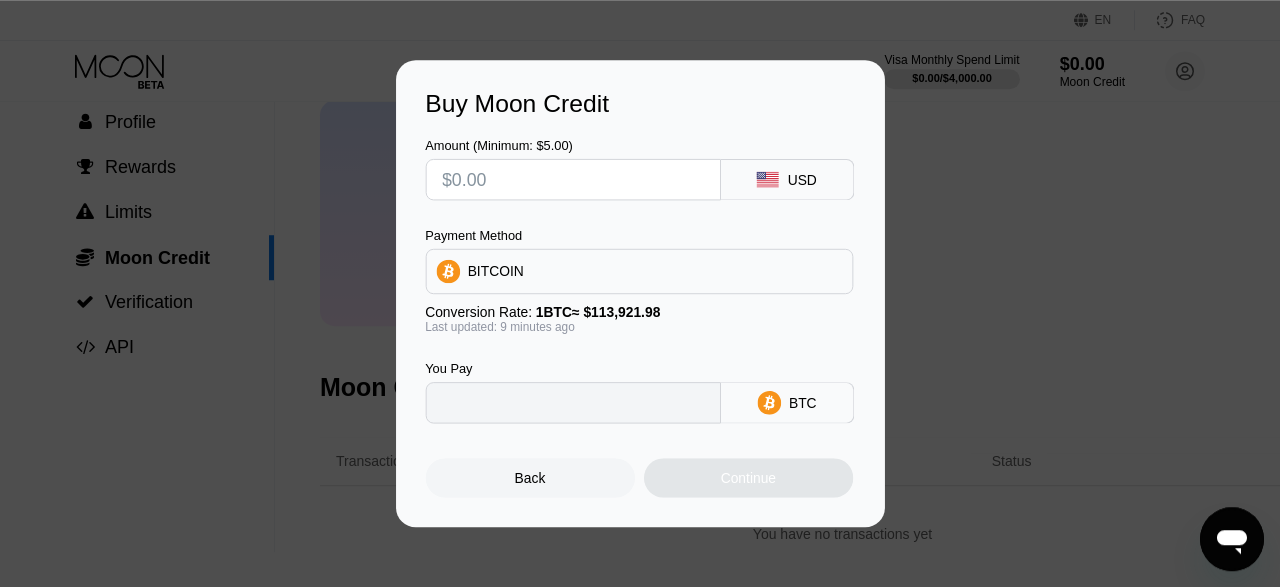 type on "0" 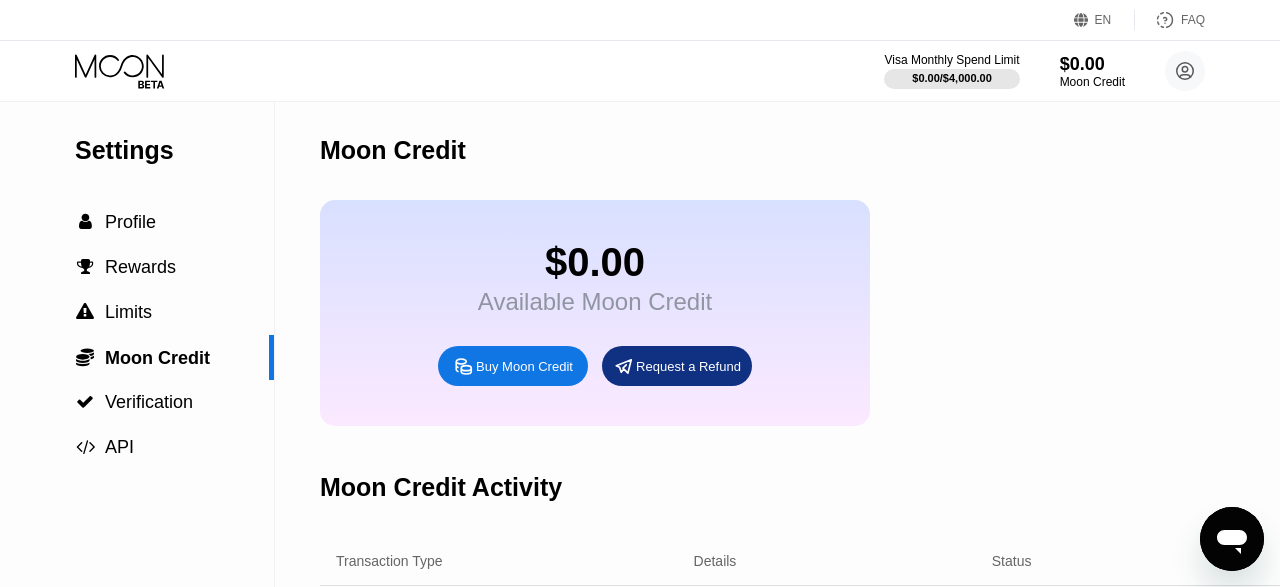 scroll, scrollTop: 0, scrollLeft: 4, axis: horizontal 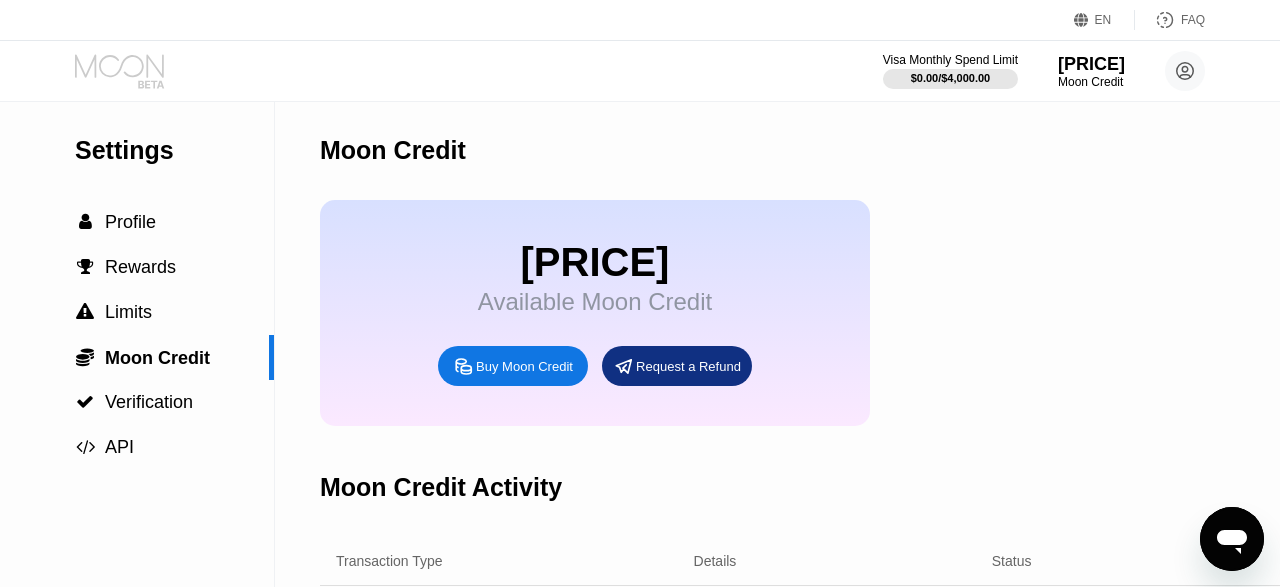 click 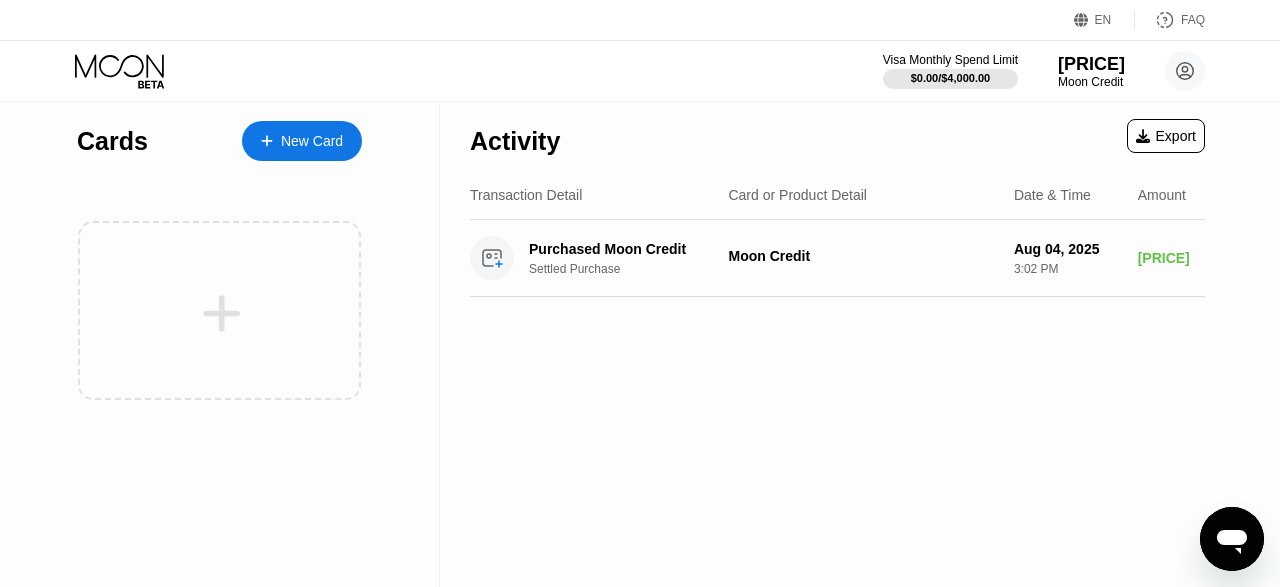 drag, startPoint x: 283, startPoint y: 163, endPoint x: 287, endPoint y: 149, distance: 14.56022 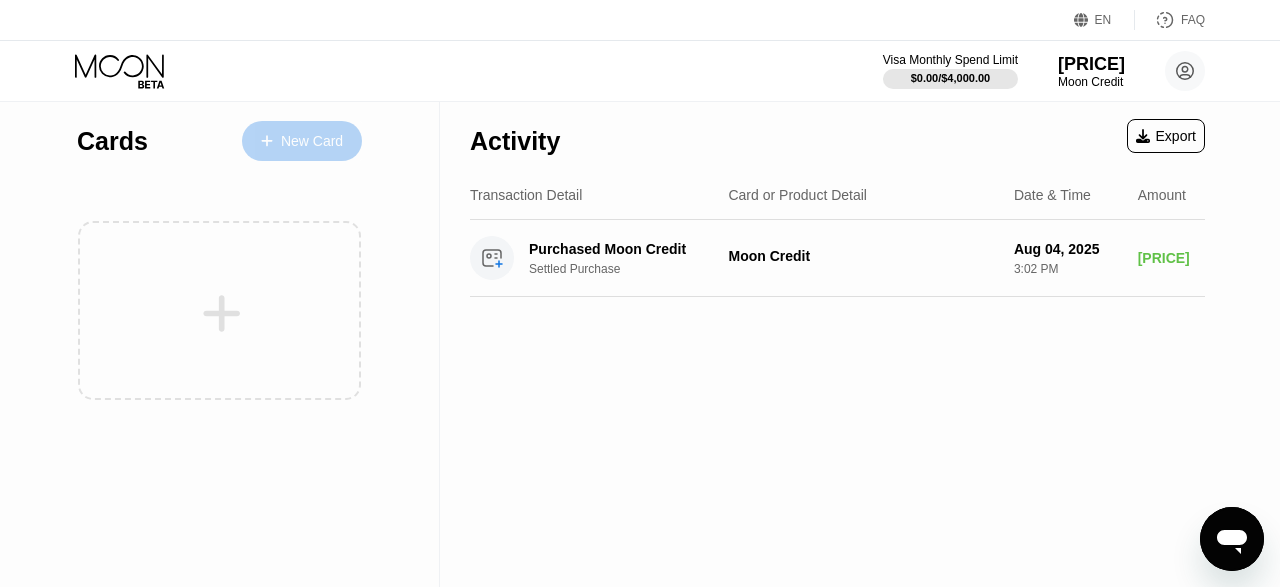 click on "New Card" at bounding box center [312, 141] 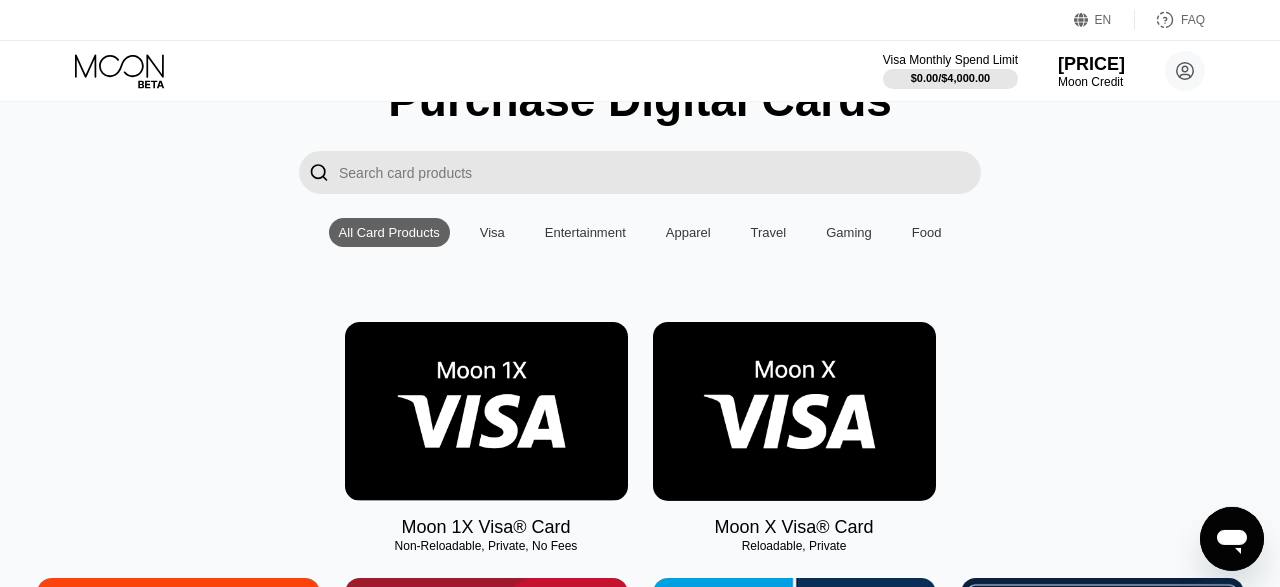 scroll, scrollTop: 0, scrollLeft: 0, axis: both 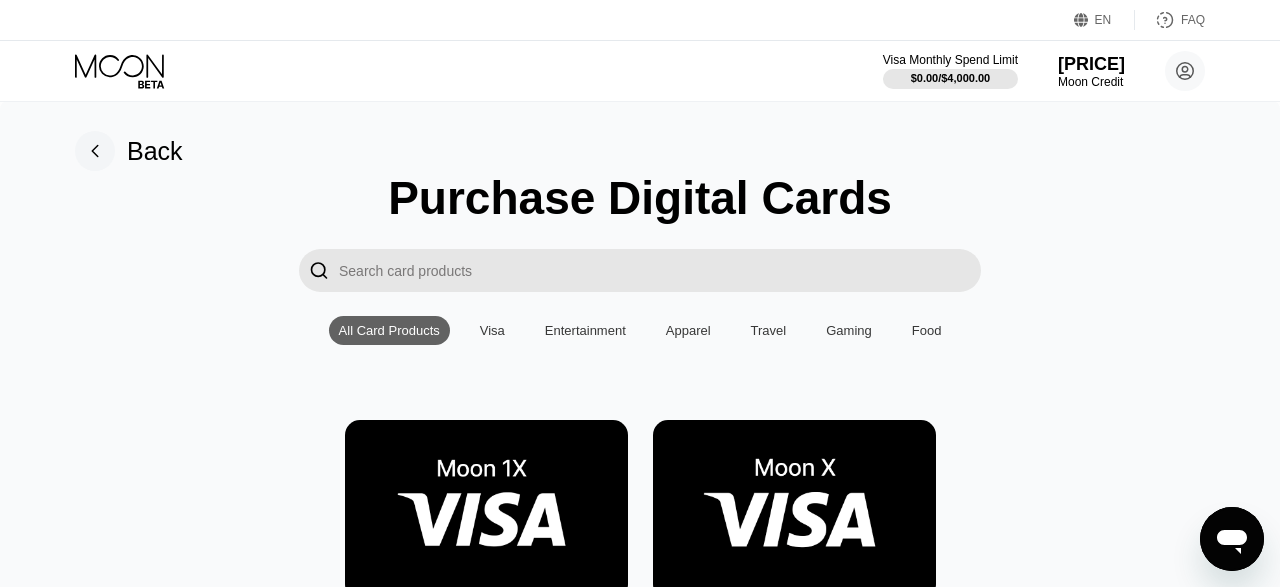 click at bounding box center (660, 270) 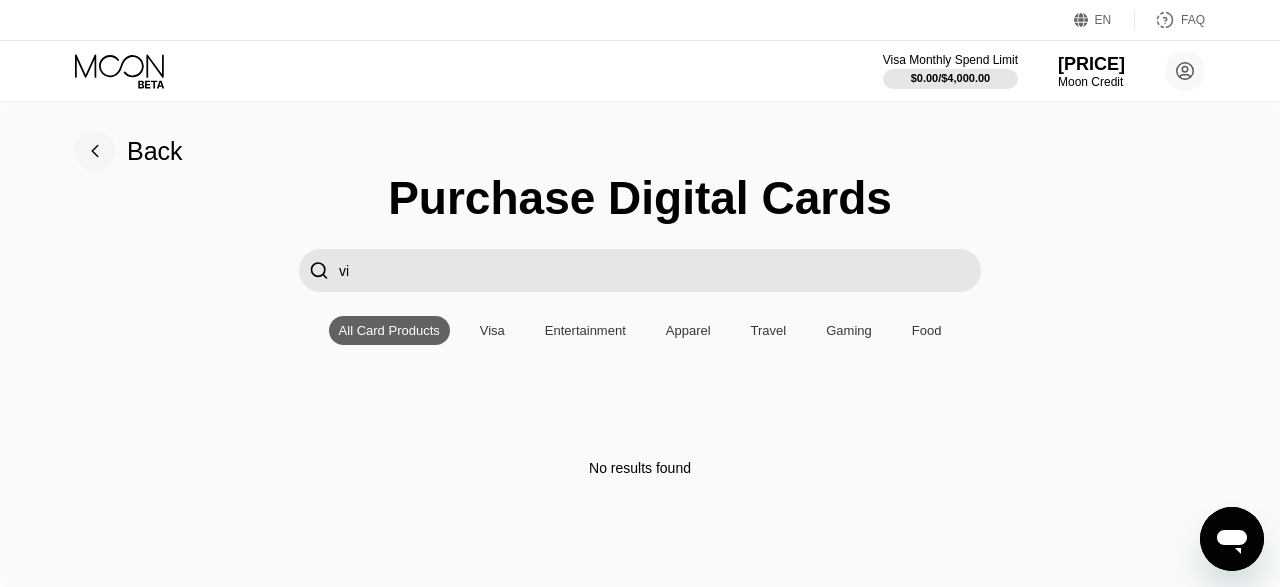 type on "v" 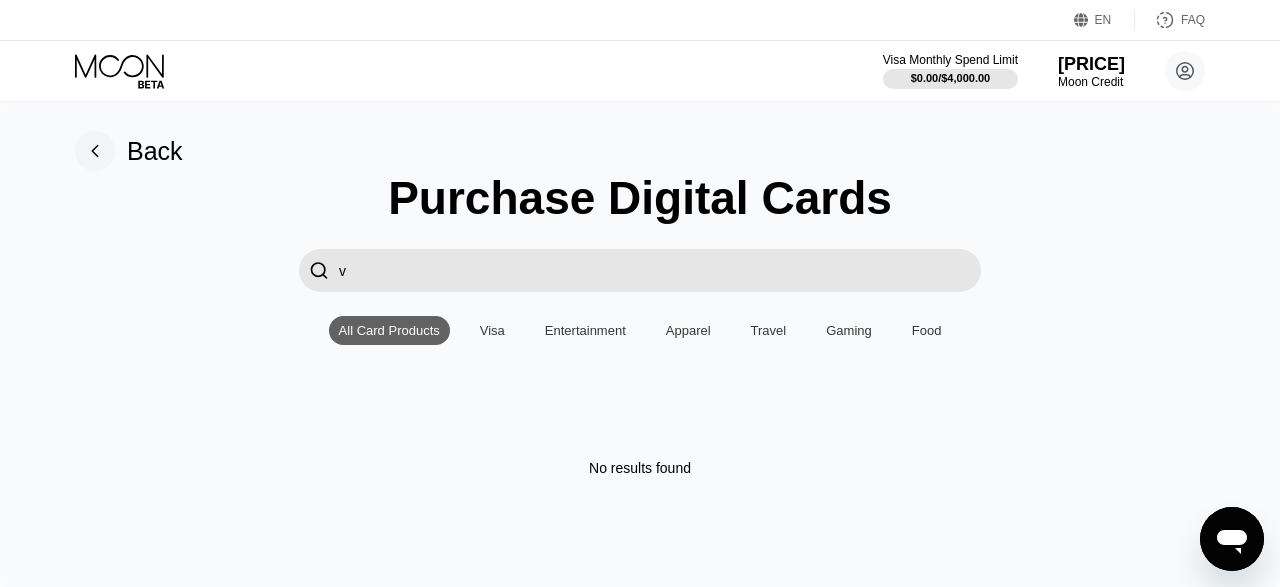 type 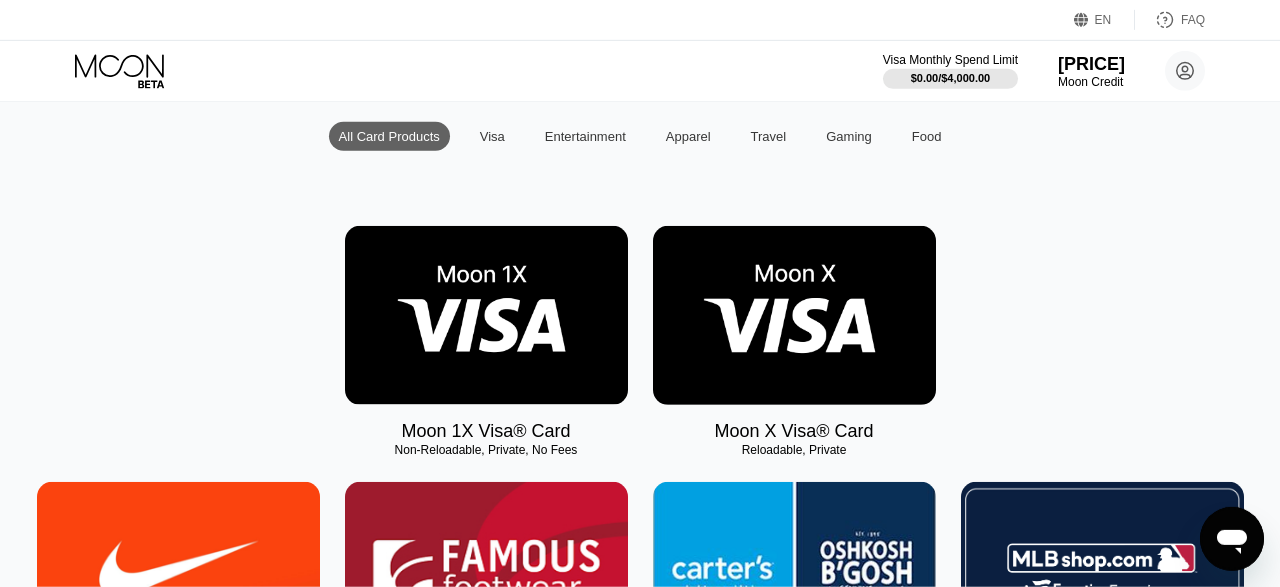scroll, scrollTop: 196, scrollLeft: 0, axis: vertical 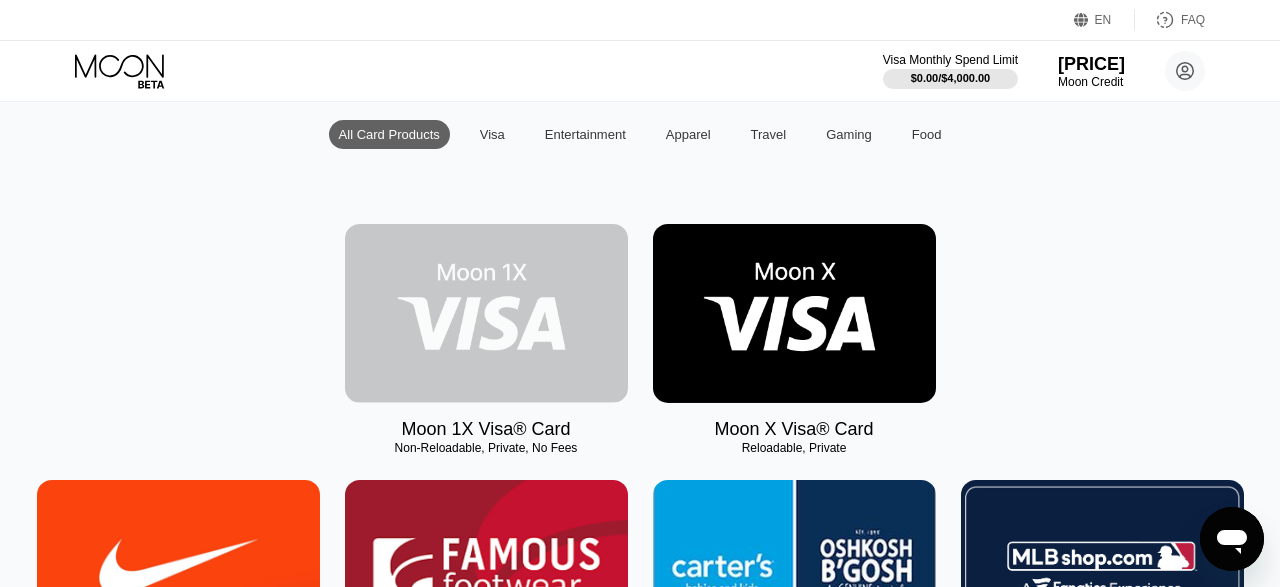 click at bounding box center (486, 313) 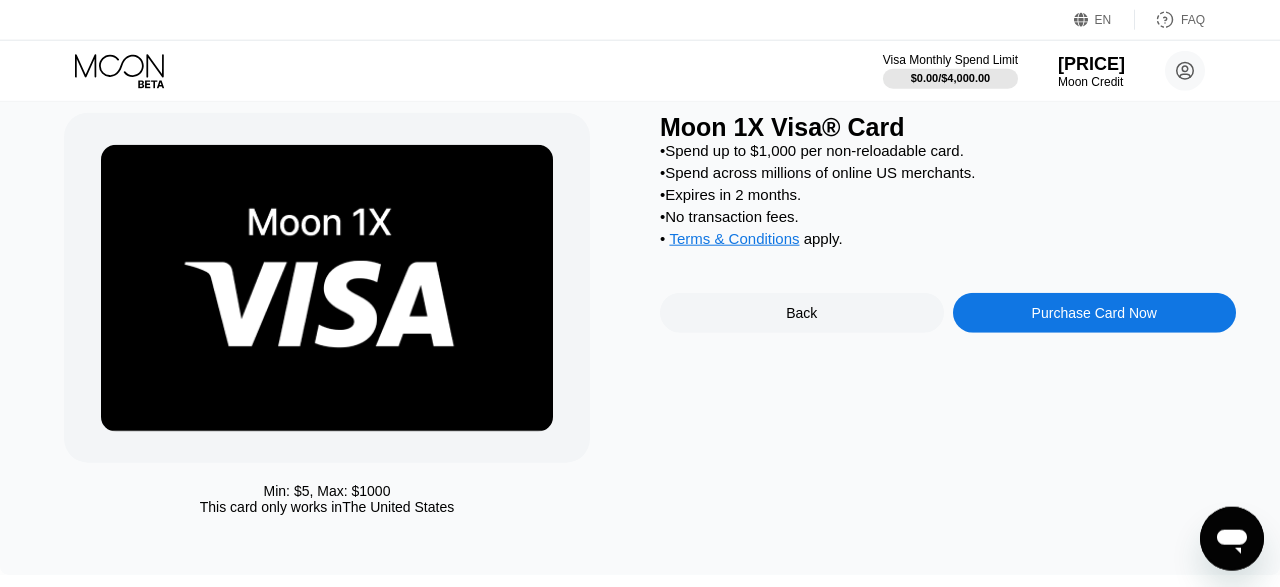 scroll, scrollTop: 64, scrollLeft: 0, axis: vertical 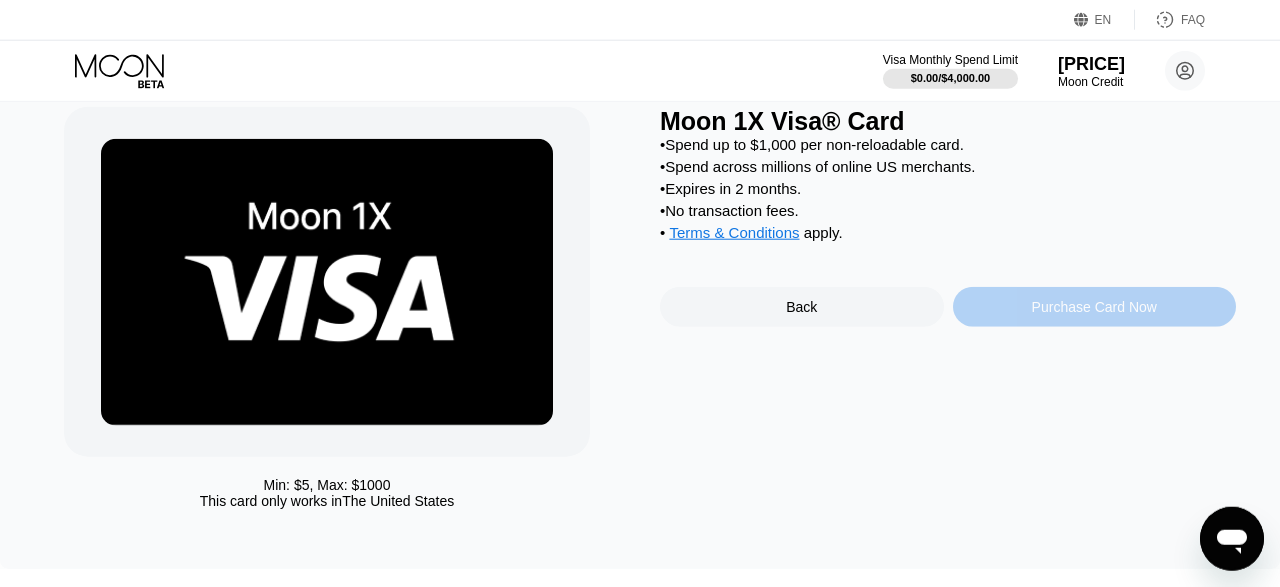 click on "Purchase Card Now" at bounding box center [1094, 307] 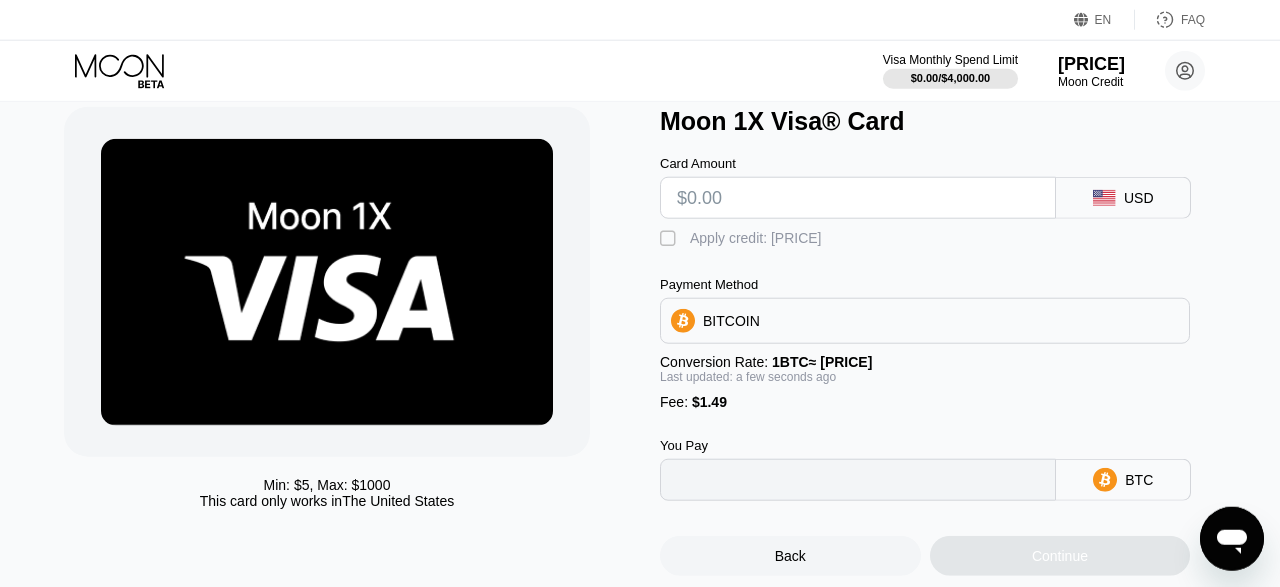 type on "0" 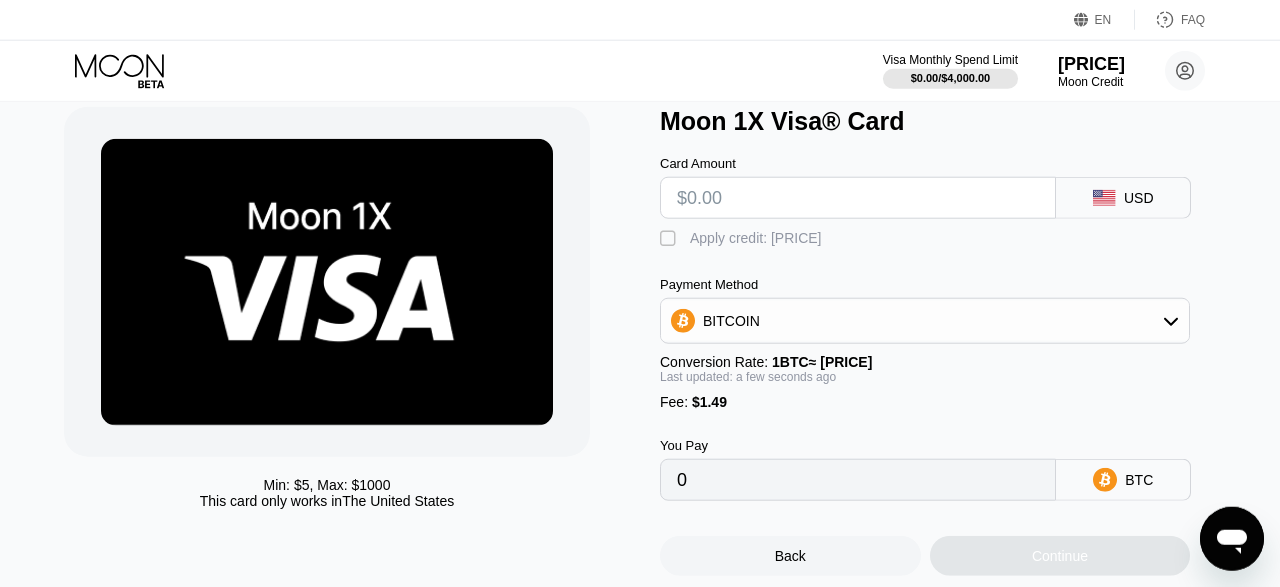 click on "Apply credit: $18.32" at bounding box center [756, 238] 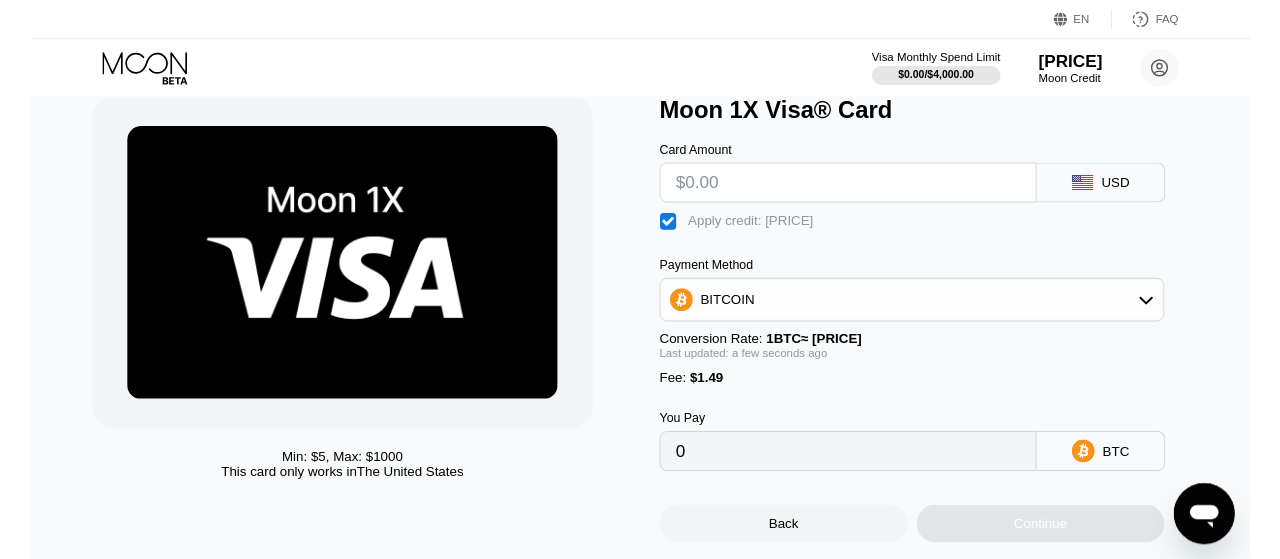 scroll, scrollTop: 68, scrollLeft: 0, axis: vertical 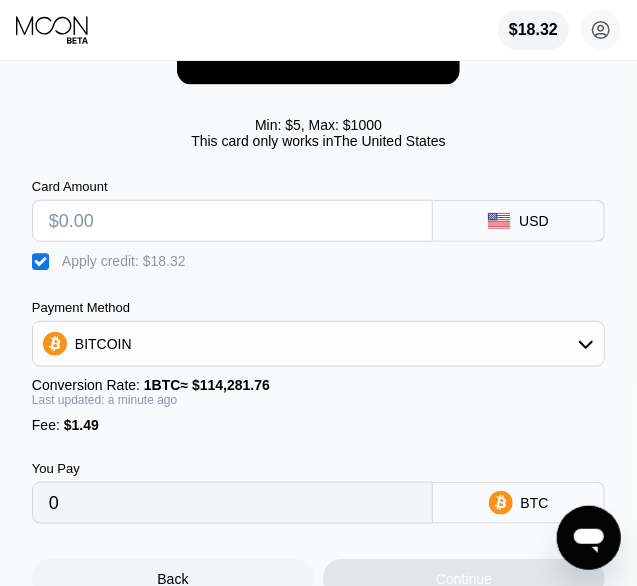 click at bounding box center [232, 221] 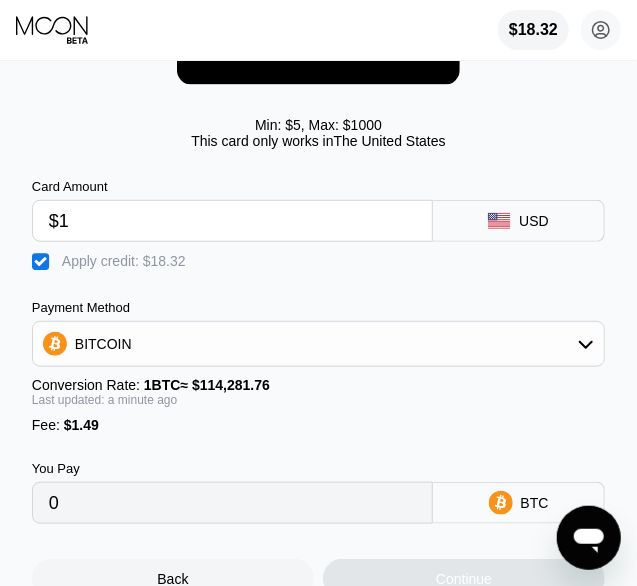 type on "$17" 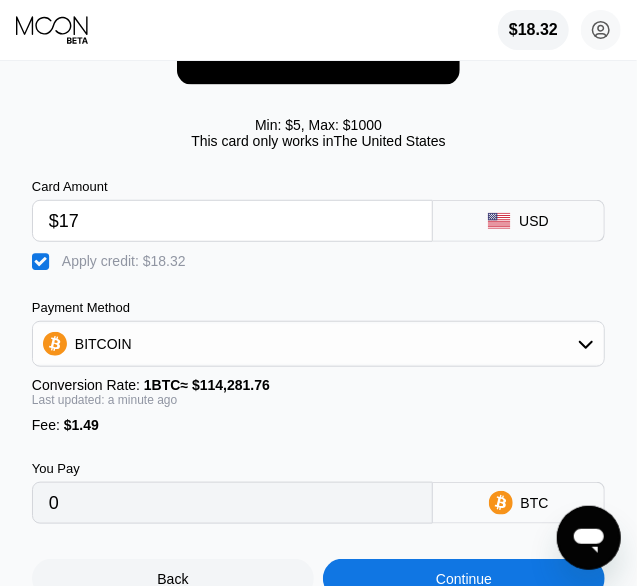 type on "0.00000149" 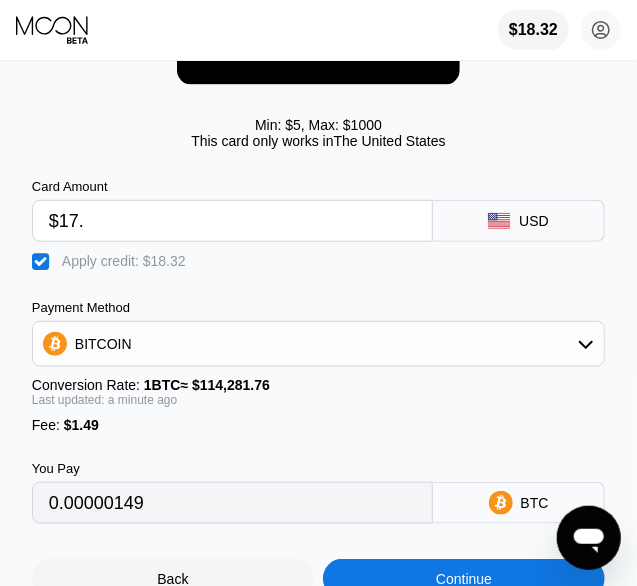 type on "$17.7" 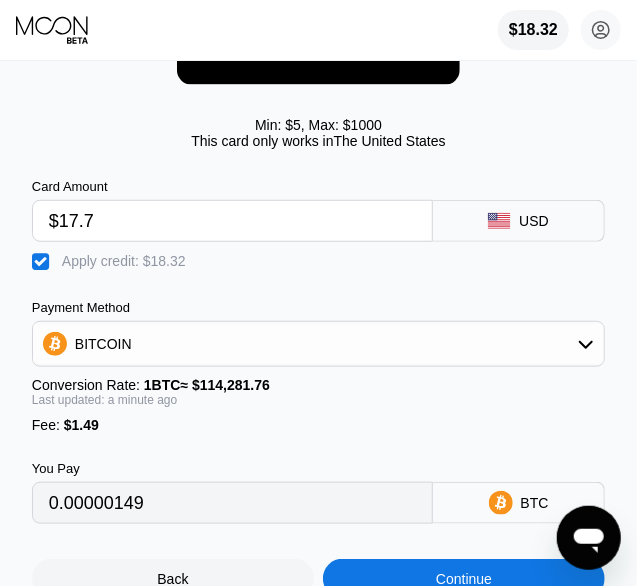 type on "0.00000761" 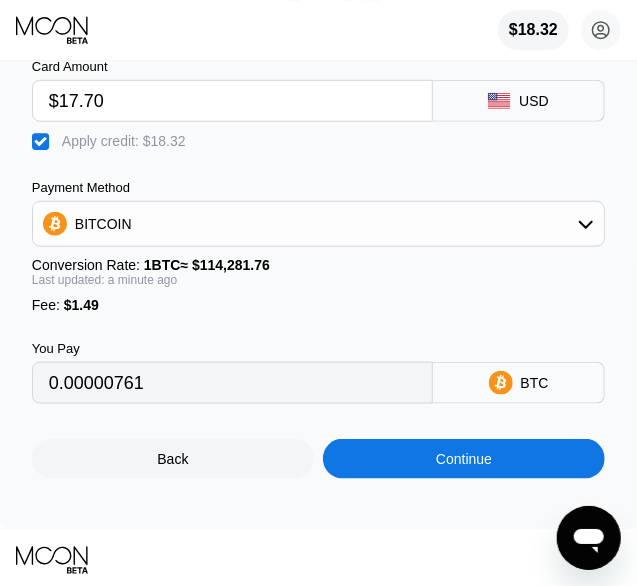scroll, scrollTop: 328, scrollLeft: 0, axis: vertical 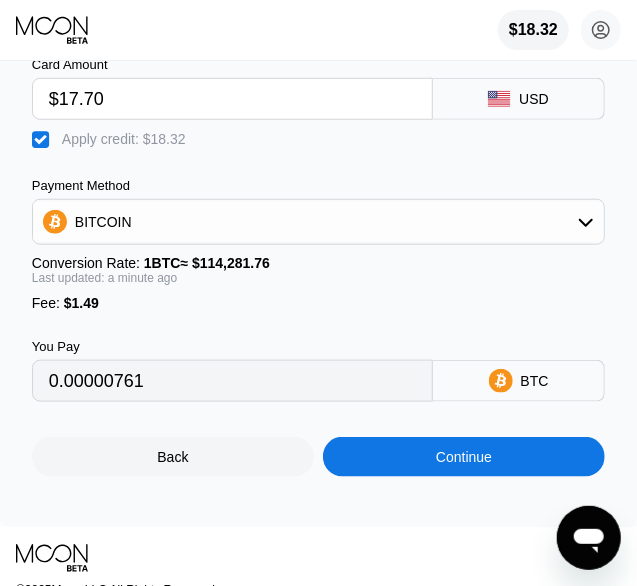 type on "$17.70" 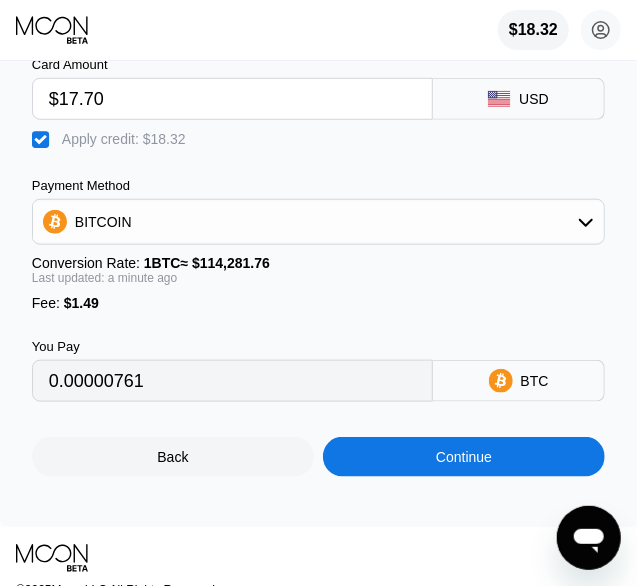click on "BITCOIN" at bounding box center [318, 222] 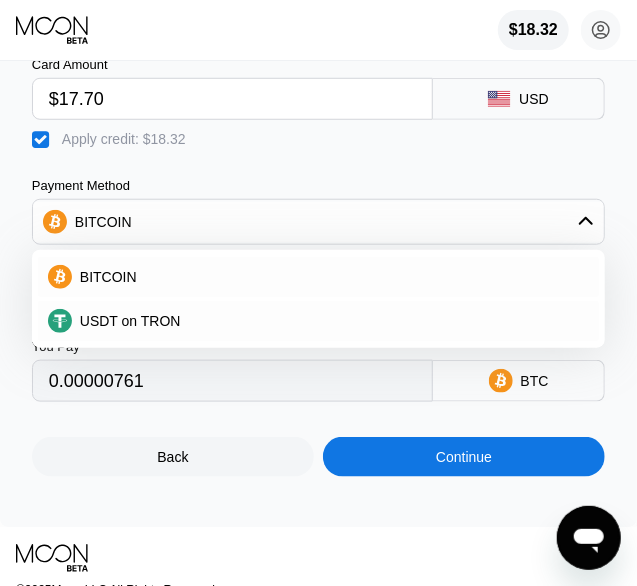 click on "USDT on TRON" at bounding box center (330, 321) 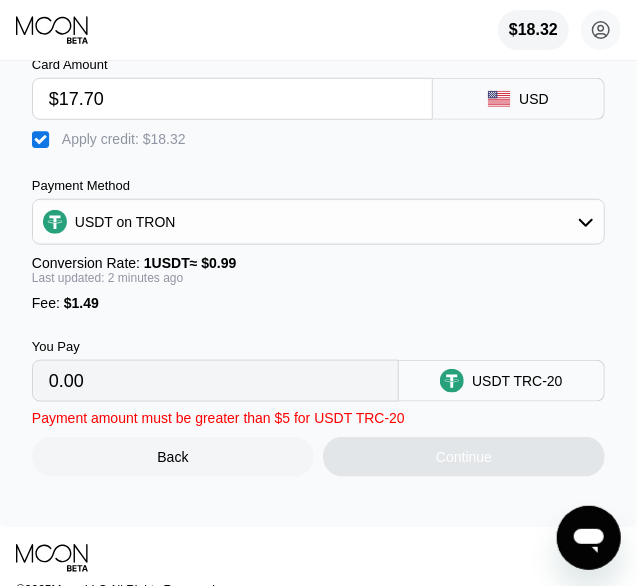 type on "0.88" 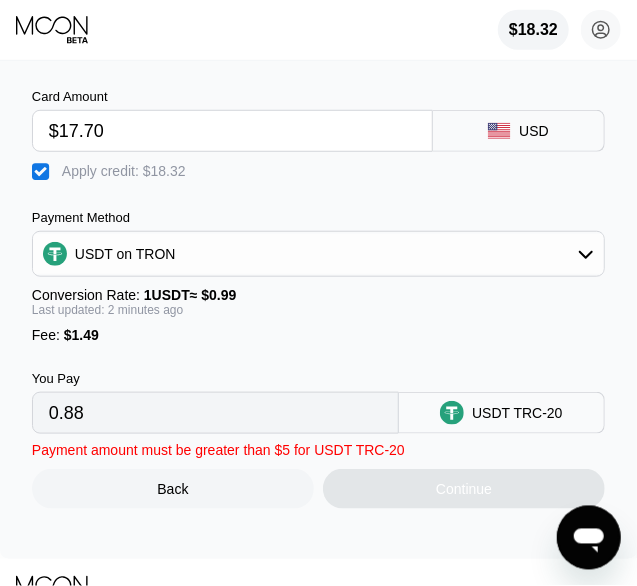 scroll, scrollTop: 289, scrollLeft: 0, axis: vertical 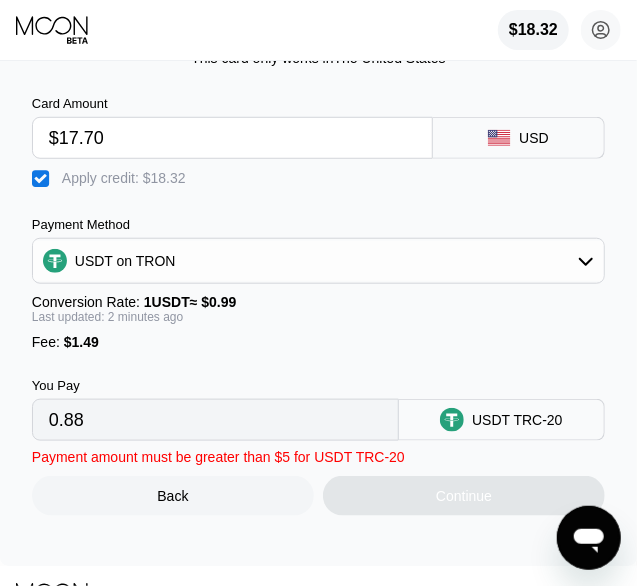 click on "$17.70" at bounding box center (232, 138) 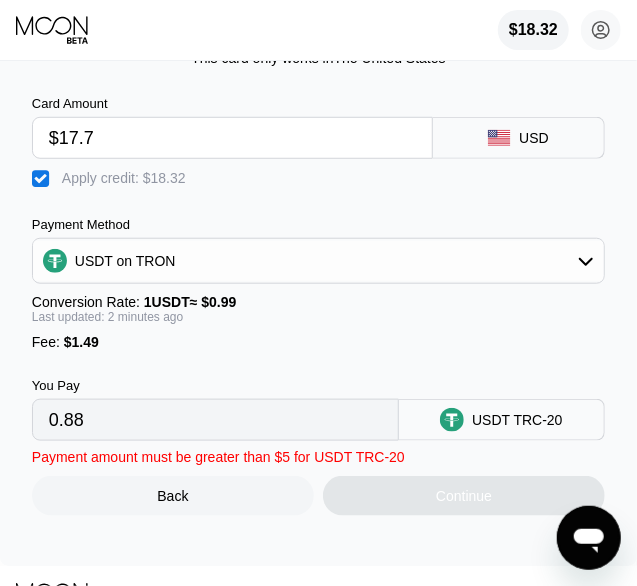 type on "$17." 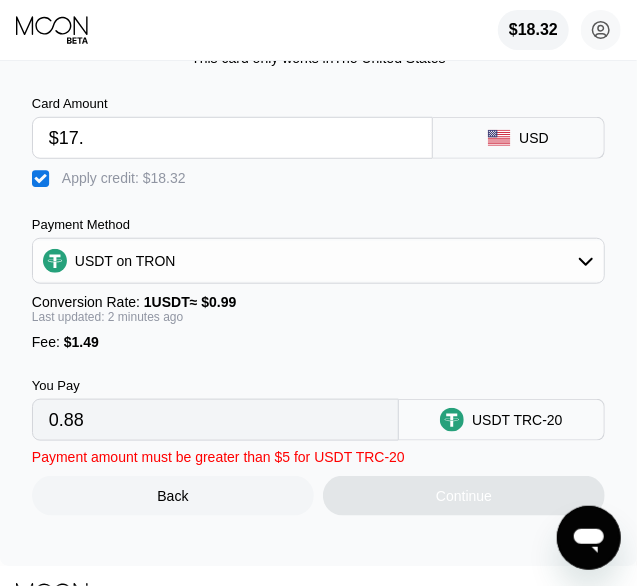 type on "0.17" 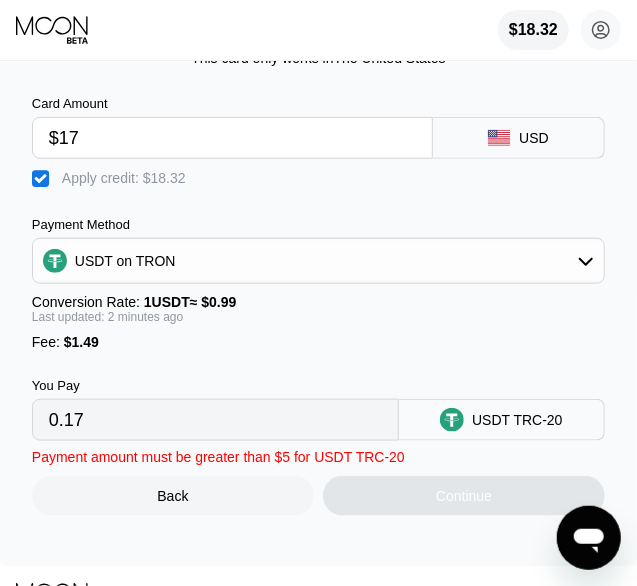 type on "$1" 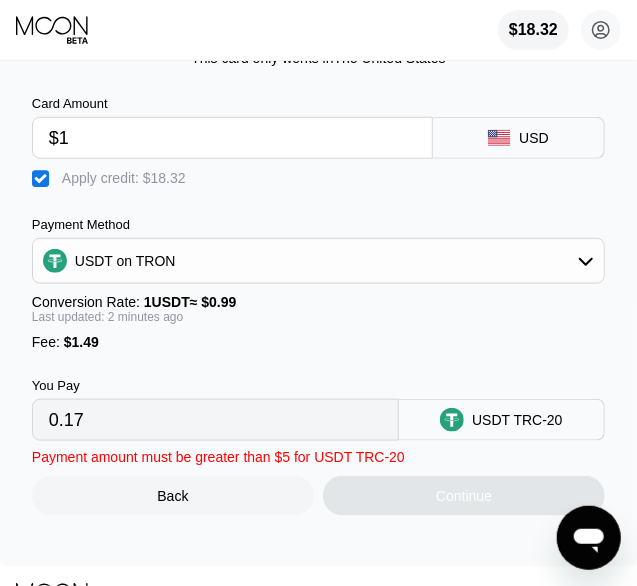 type 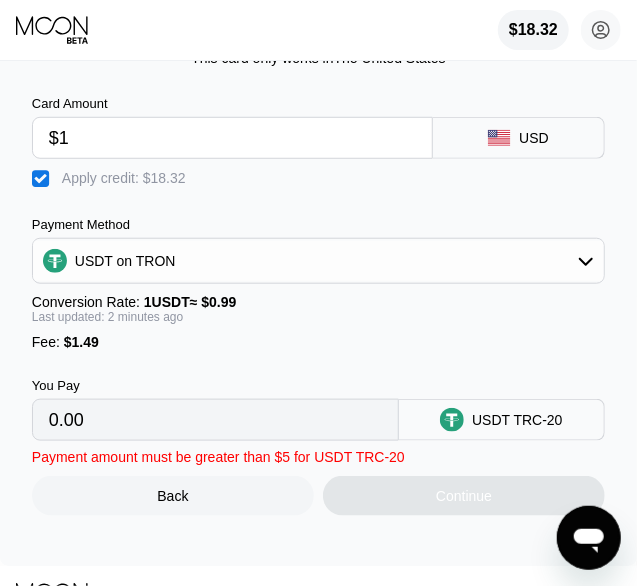 type on "$18" 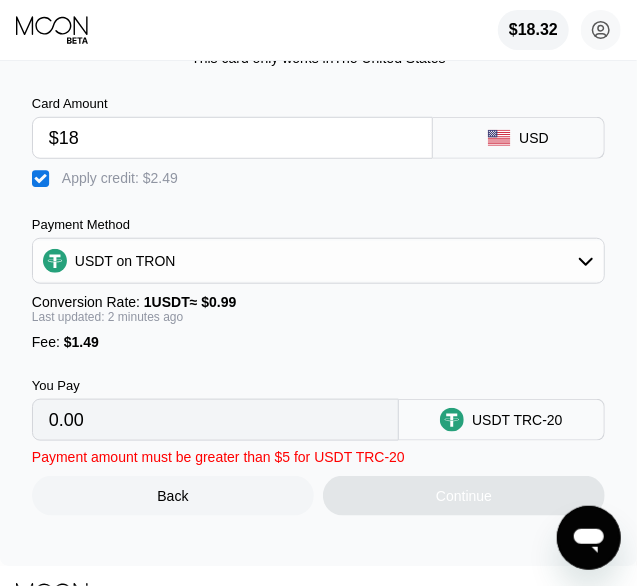 type on "1.18" 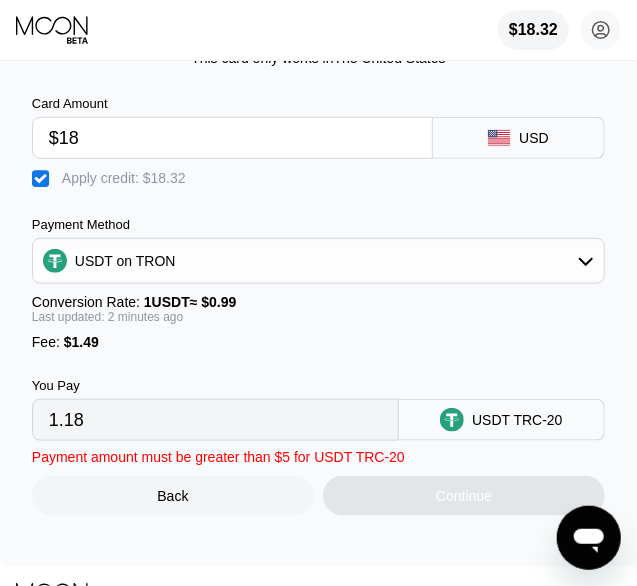 type on "$1" 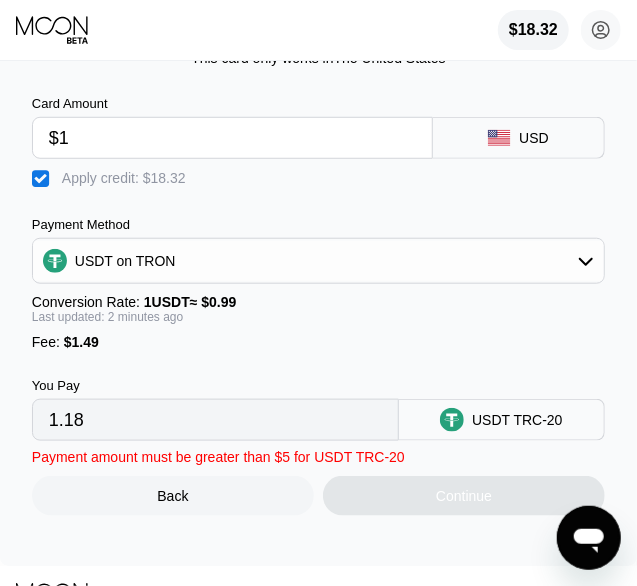 type on "0.00" 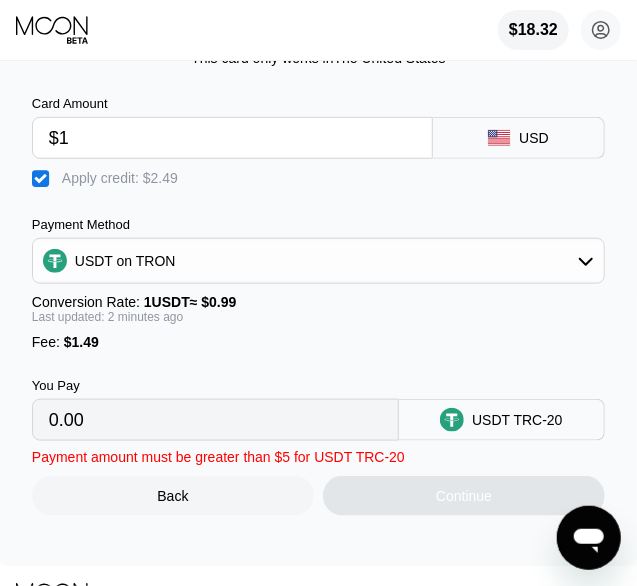 type on "$17" 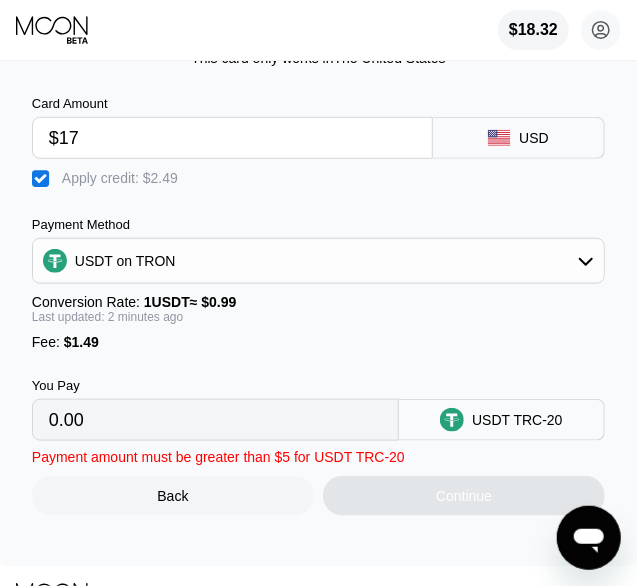 type on "0.17" 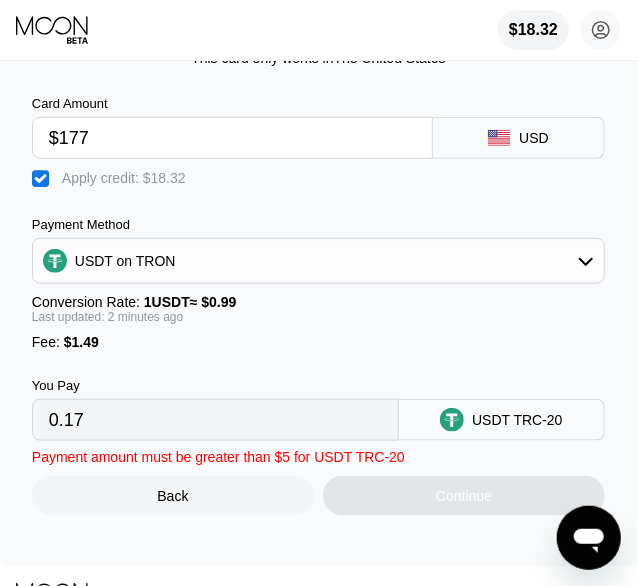 type on "$1770" 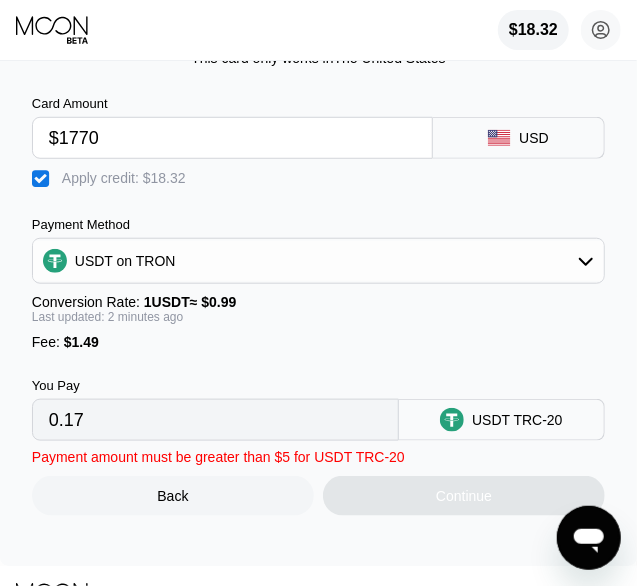 type on "1770.88" 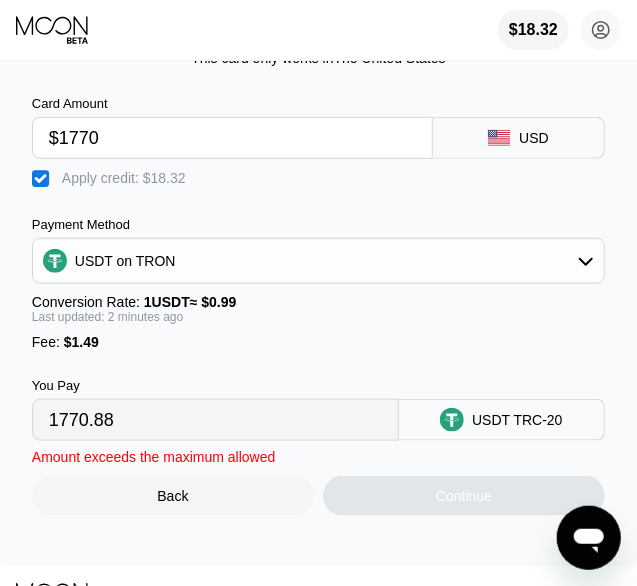type on "$177" 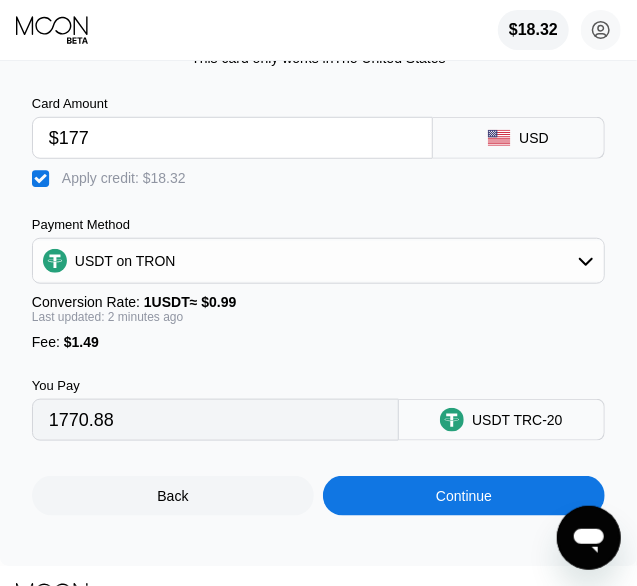 type on "161.79" 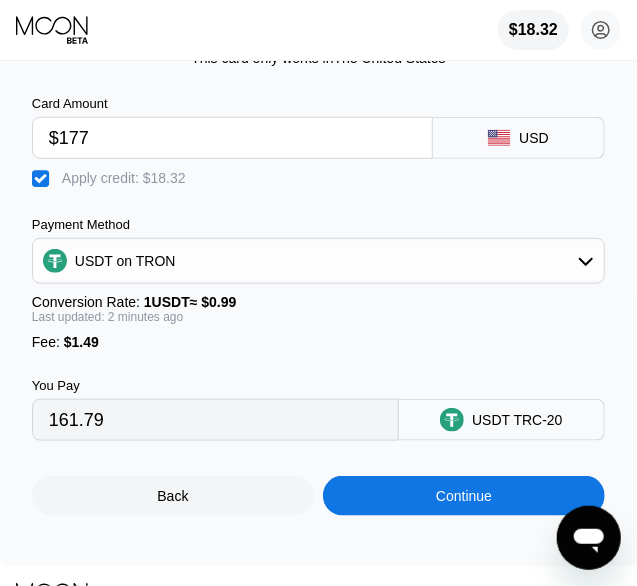 type on "$17" 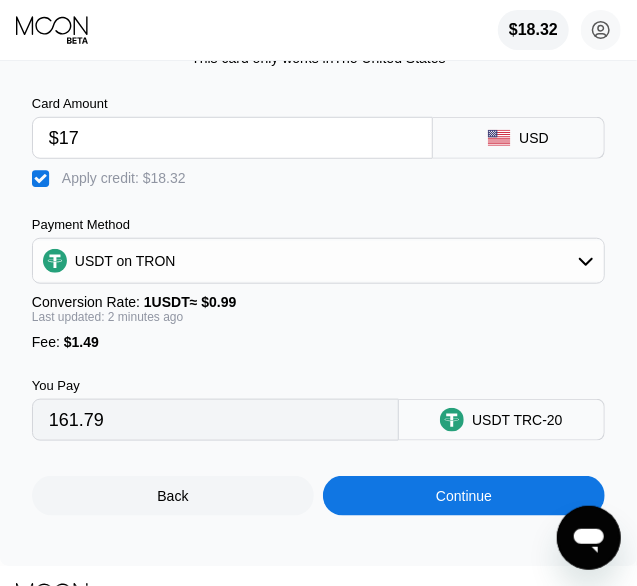 type on "0.17" 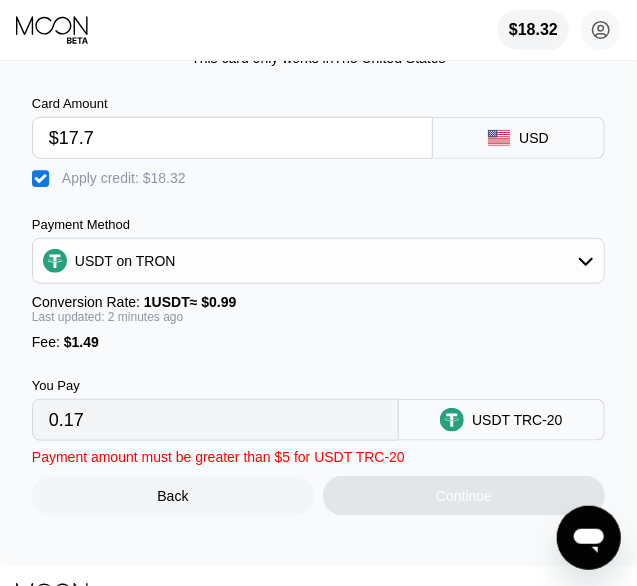 type on "$17.70" 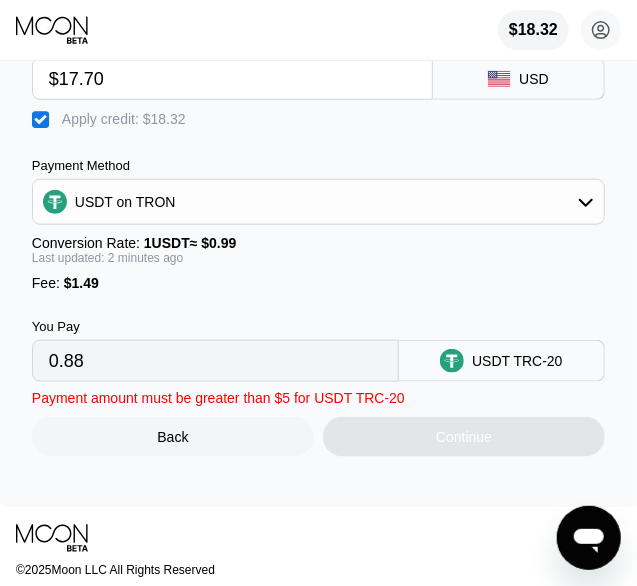 scroll, scrollTop: 350, scrollLeft: 0, axis: vertical 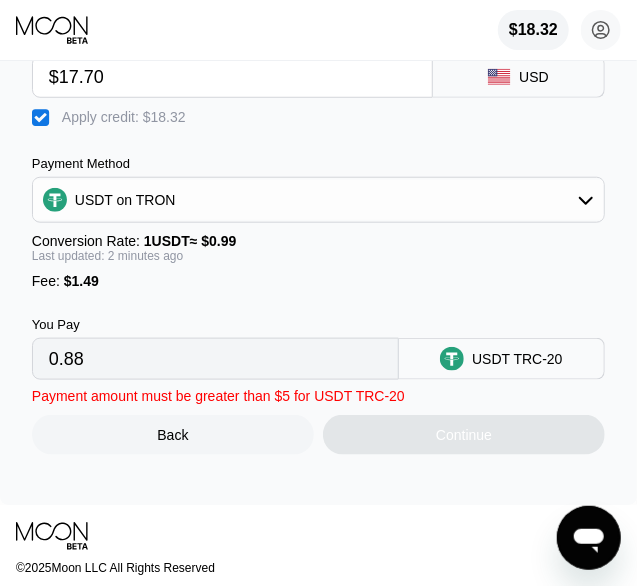 click on "0.88" at bounding box center (215, 359) 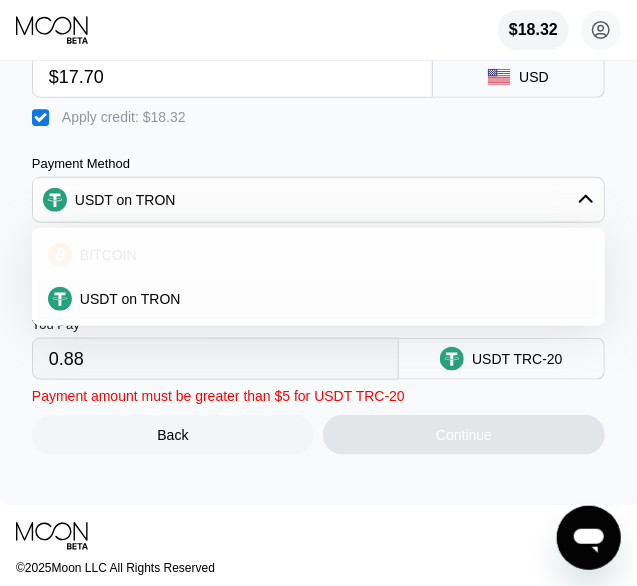 click on "BITCOIN" at bounding box center (318, 255) 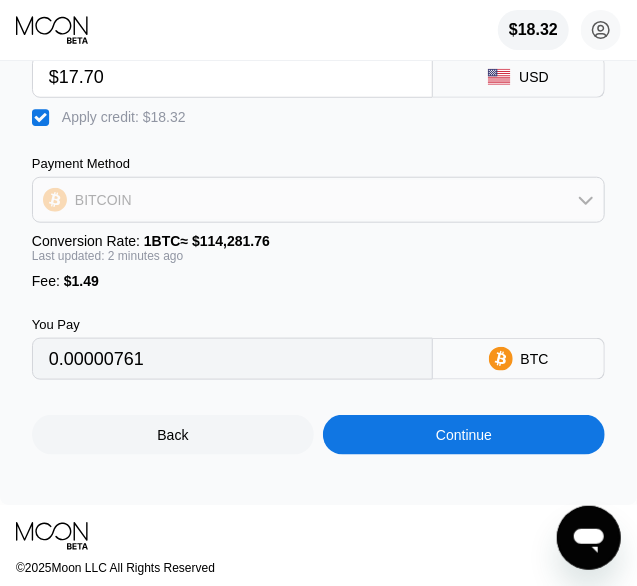 click on "BITCOIN" at bounding box center [318, 200] 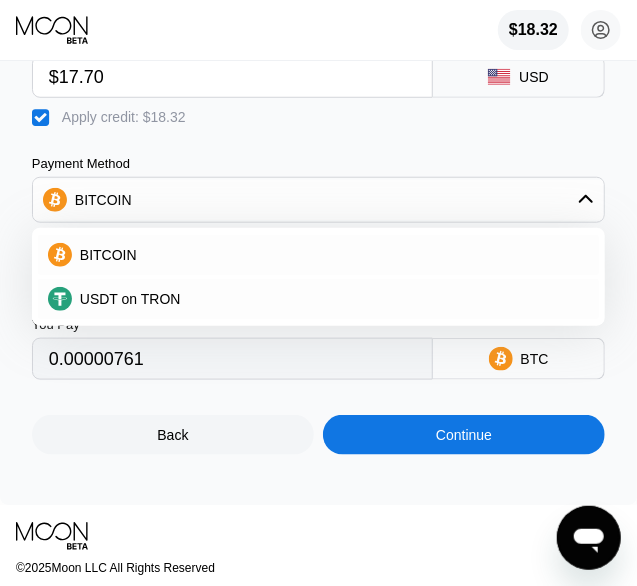 click on "USDT on TRON" at bounding box center (318, 299) 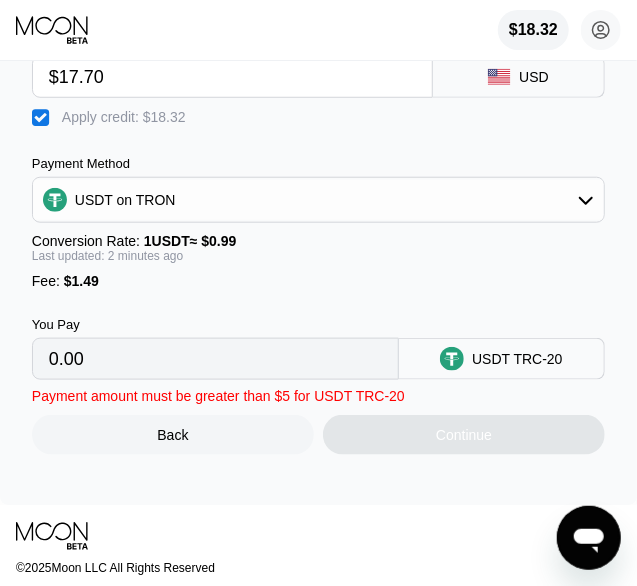 type on "0.88" 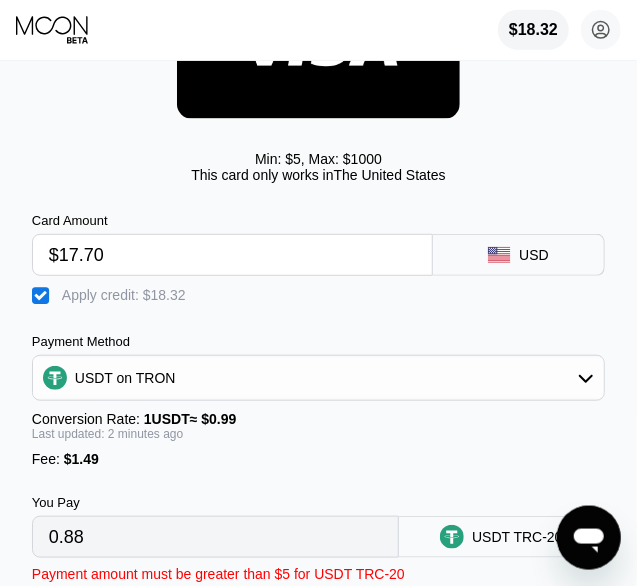 scroll, scrollTop: 177, scrollLeft: 0, axis: vertical 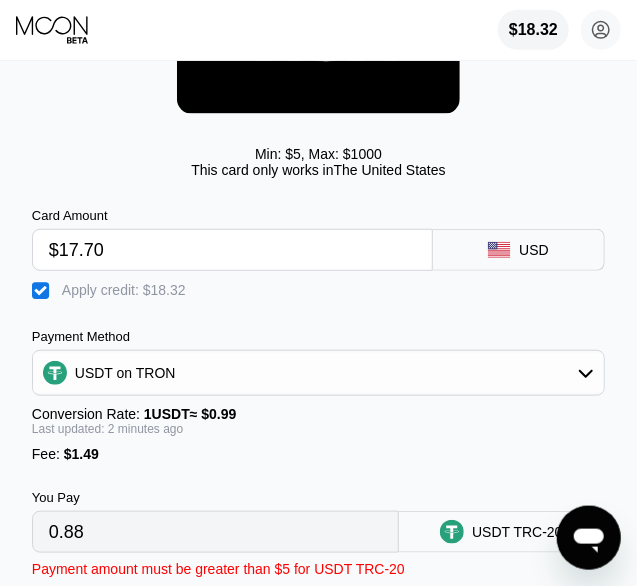 click on "$17.70" at bounding box center [232, 250] 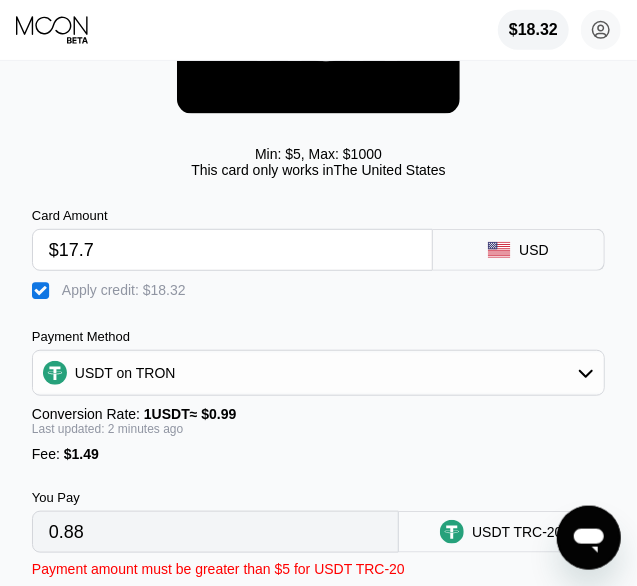 type on "$17." 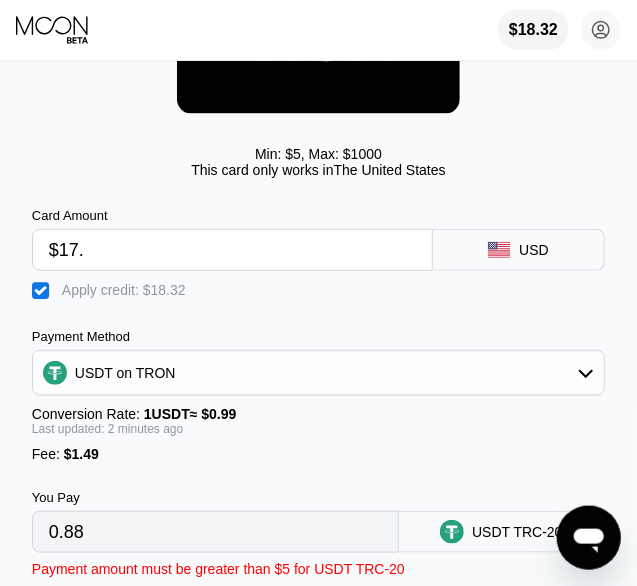 type on "0.17" 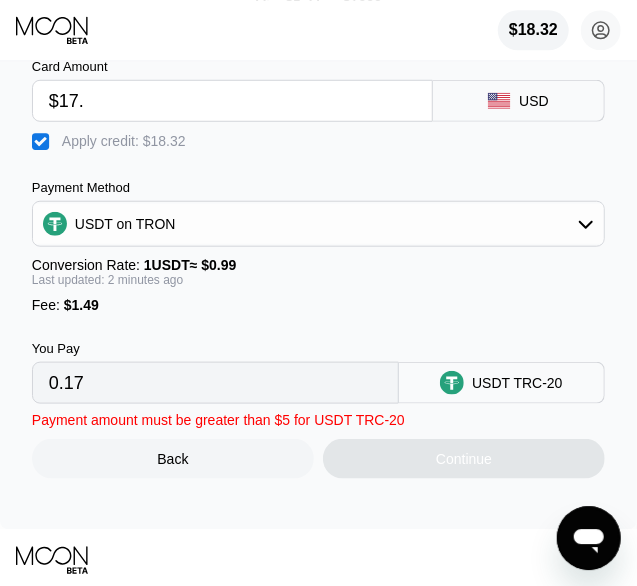scroll, scrollTop: 330, scrollLeft: 0, axis: vertical 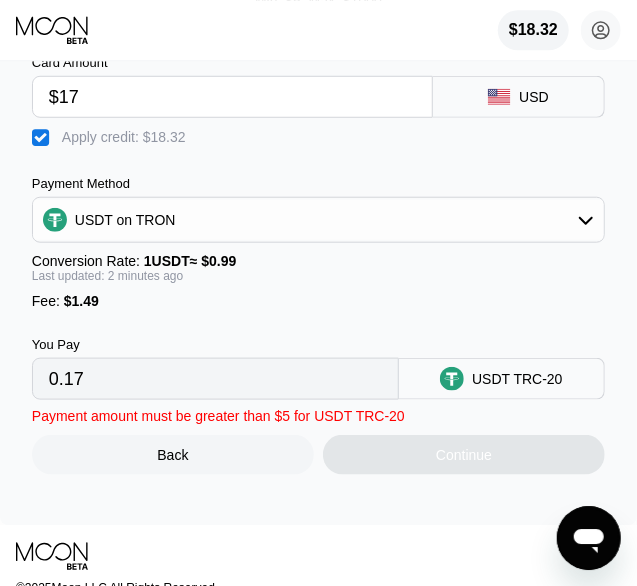 type on "$1" 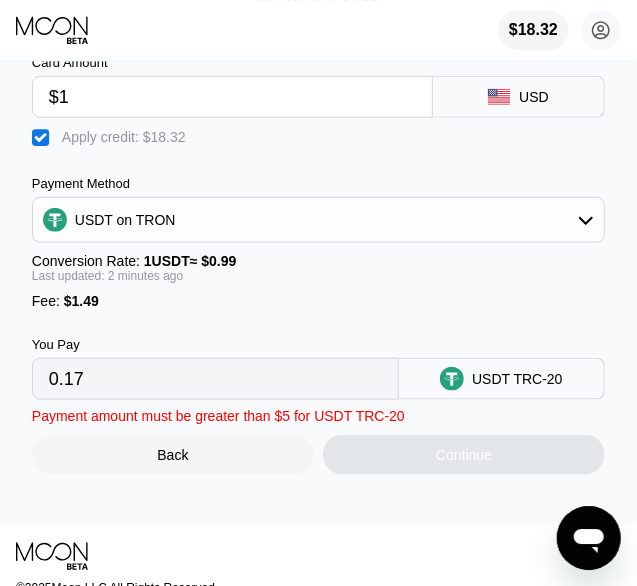 type 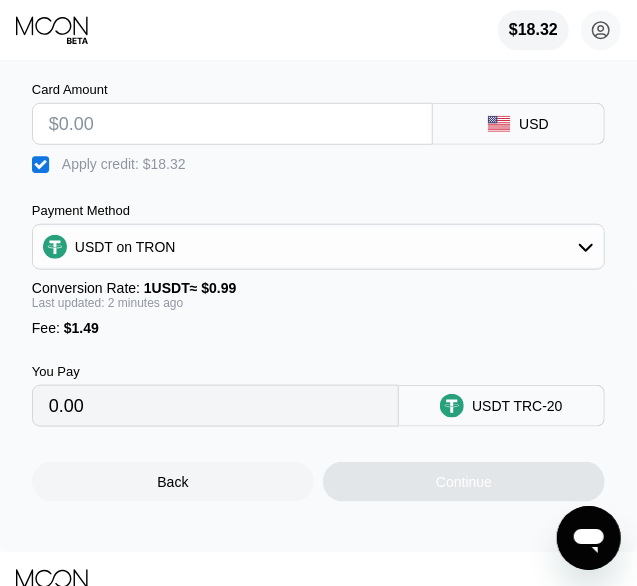 scroll, scrollTop: 302, scrollLeft: 0, axis: vertical 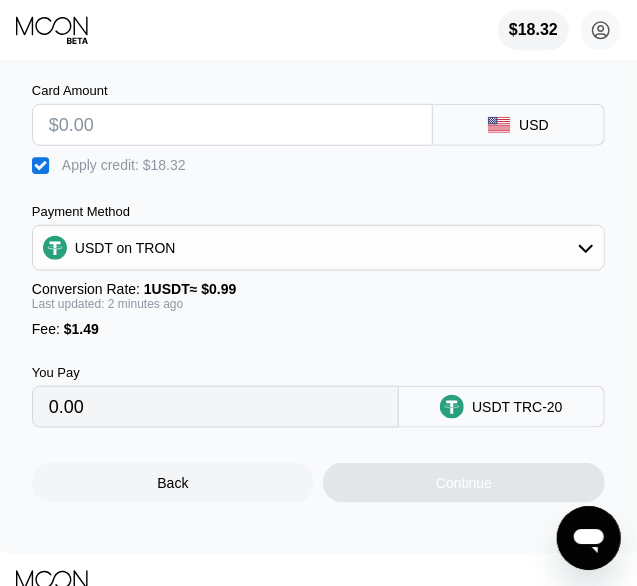 click 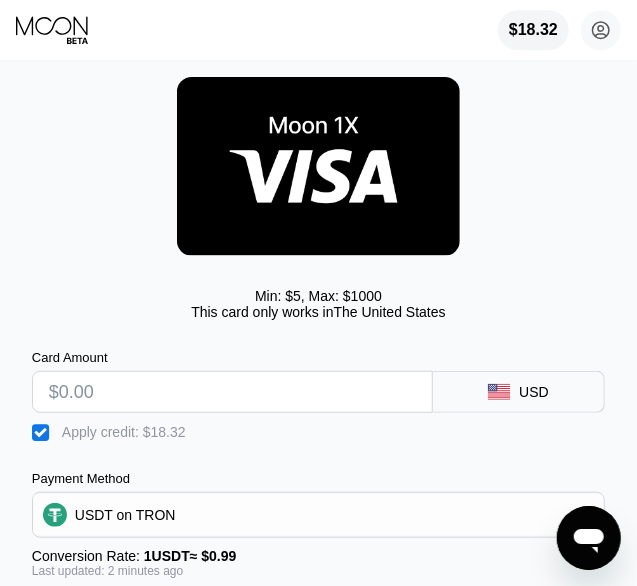 scroll, scrollTop: 0, scrollLeft: 0, axis: both 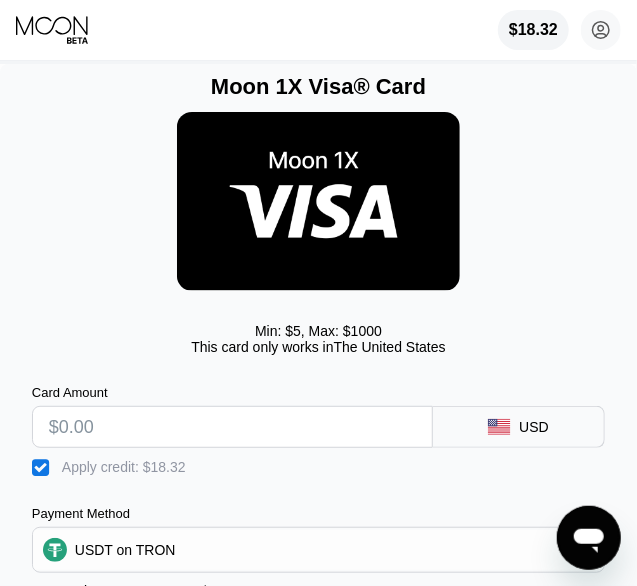 click at bounding box center (232, 427) 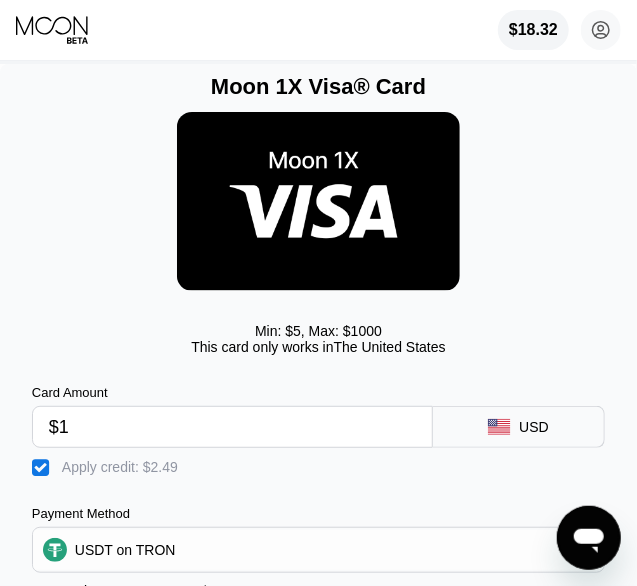 type on "$18" 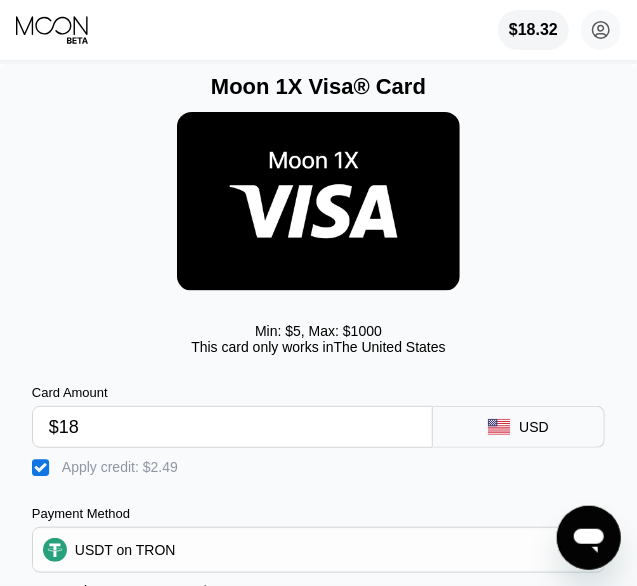 type on "1.18" 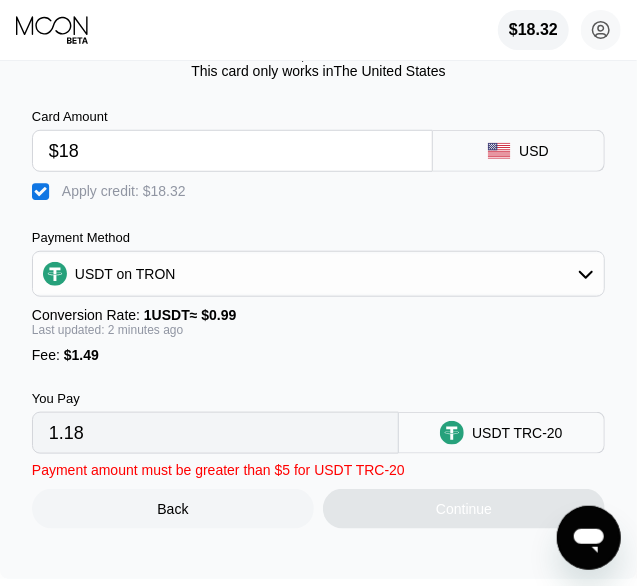 scroll, scrollTop: 268, scrollLeft: 0, axis: vertical 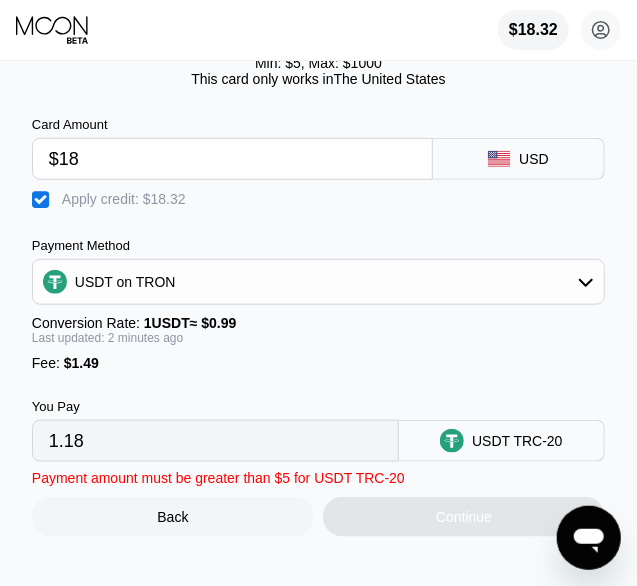 type on "$188" 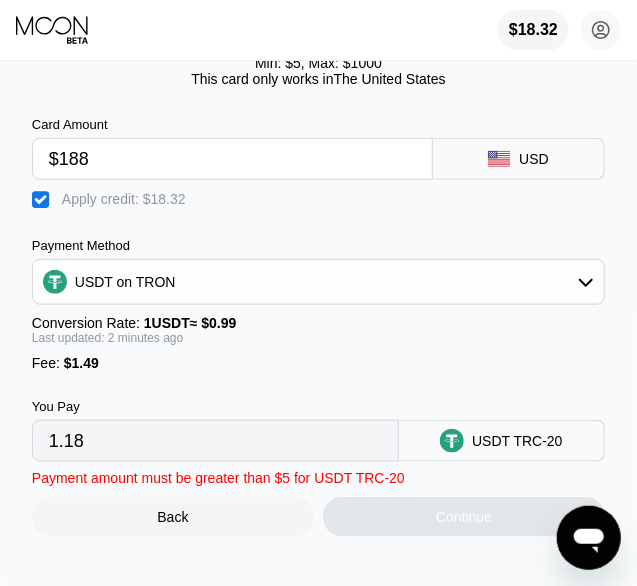 type on "172.90" 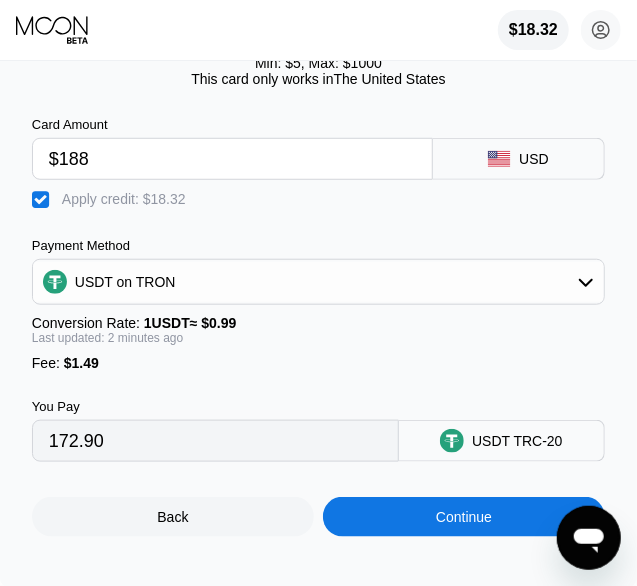 type on "$18" 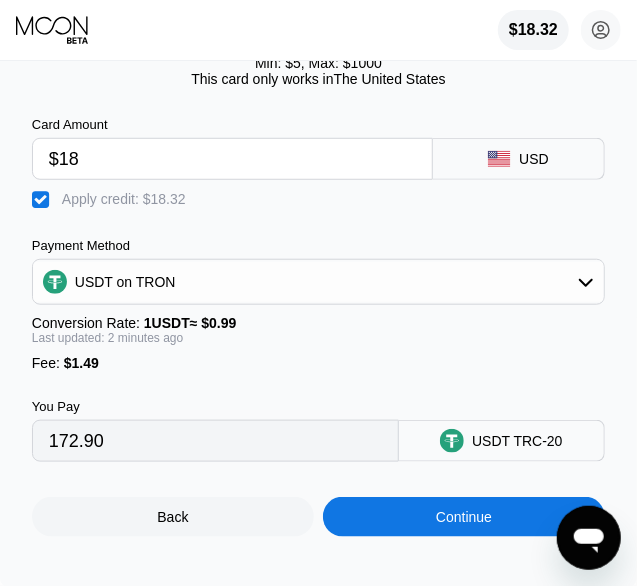 type on "1.18" 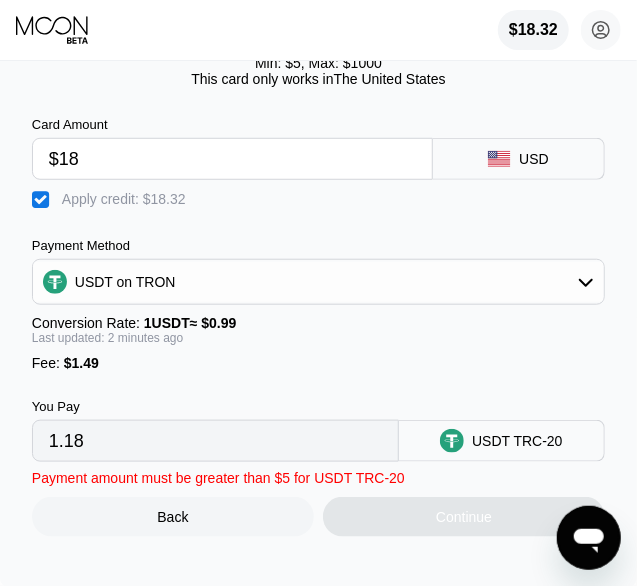 type on "$18" 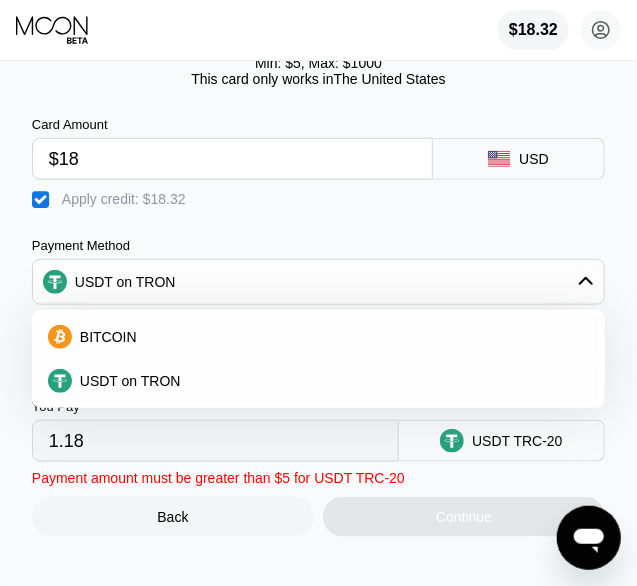 click on "BITCOIN" at bounding box center [330, 337] 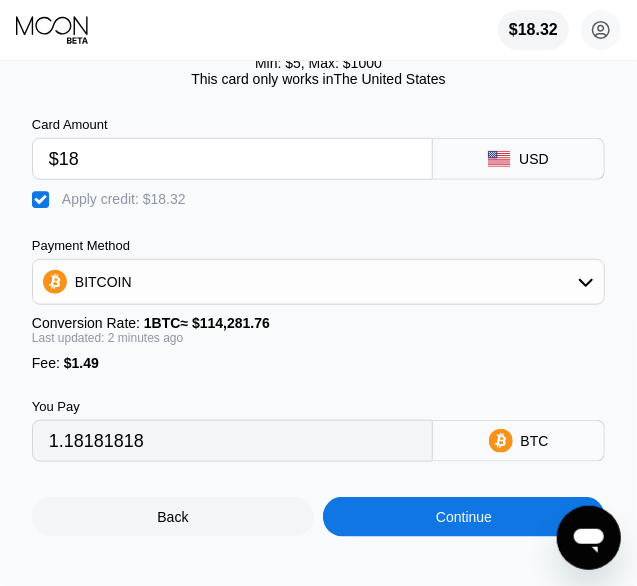 type on "0.00001024" 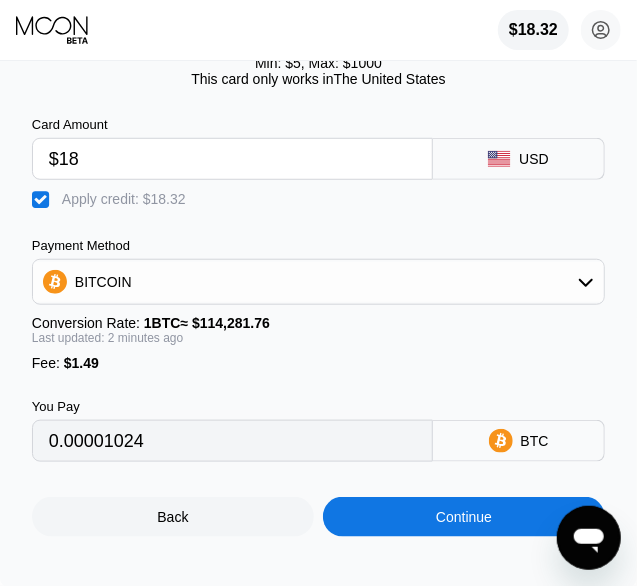 click on "$18" at bounding box center [232, 159] 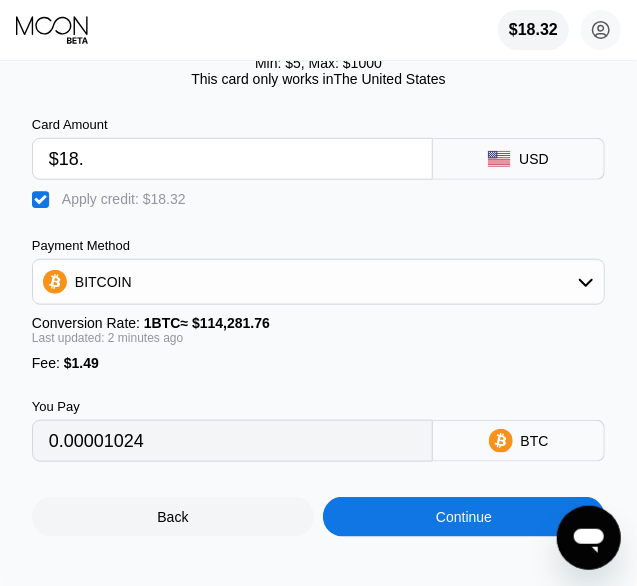 type on "$18.3" 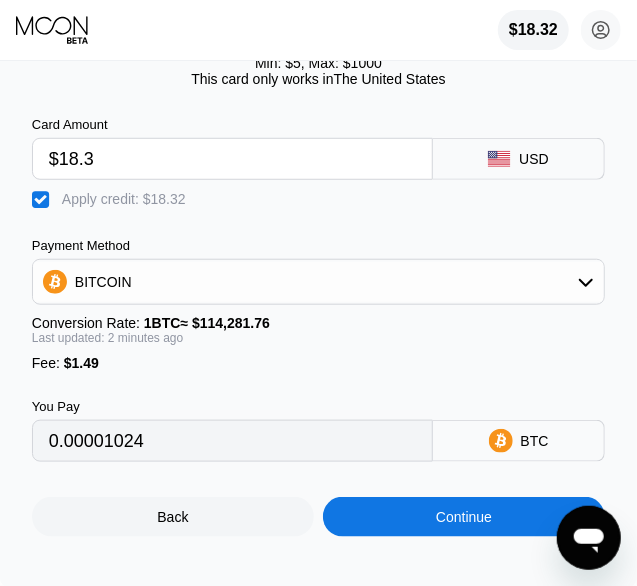 type on "0.00001286" 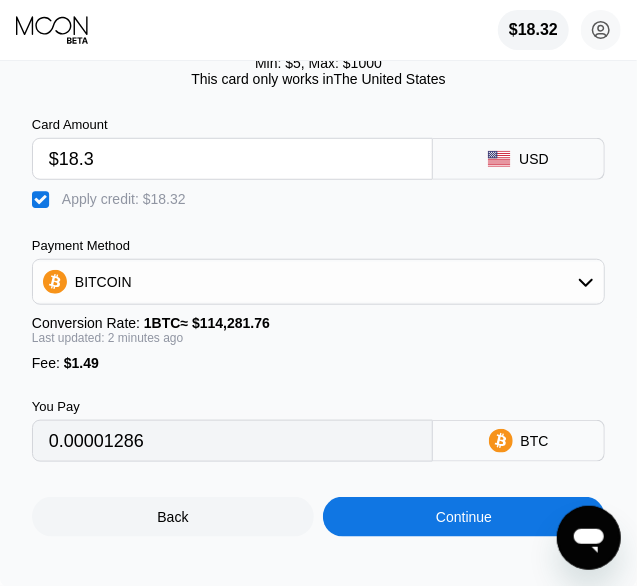 type on "$18.3" 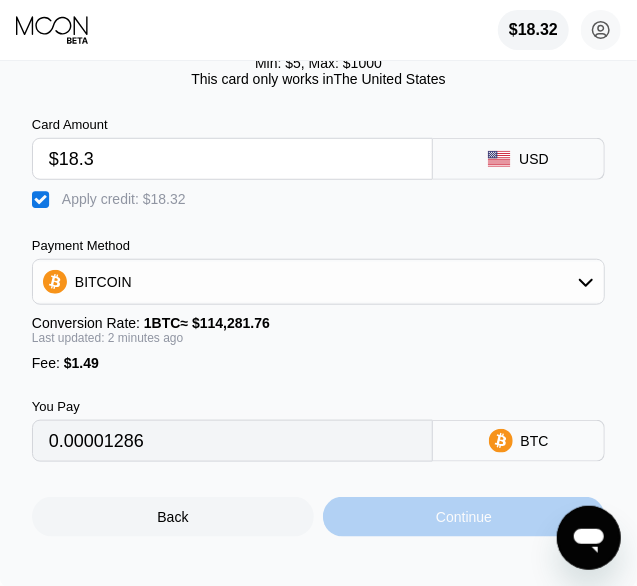 click on "Continue" at bounding box center (464, 517) 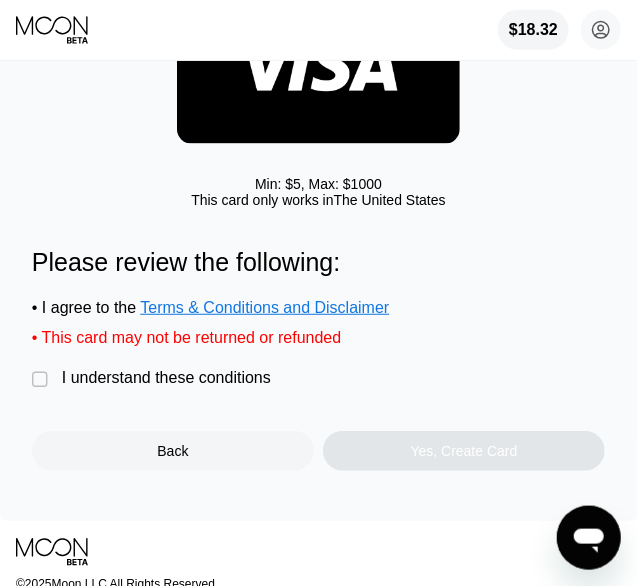 scroll, scrollTop: 152, scrollLeft: 0, axis: vertical 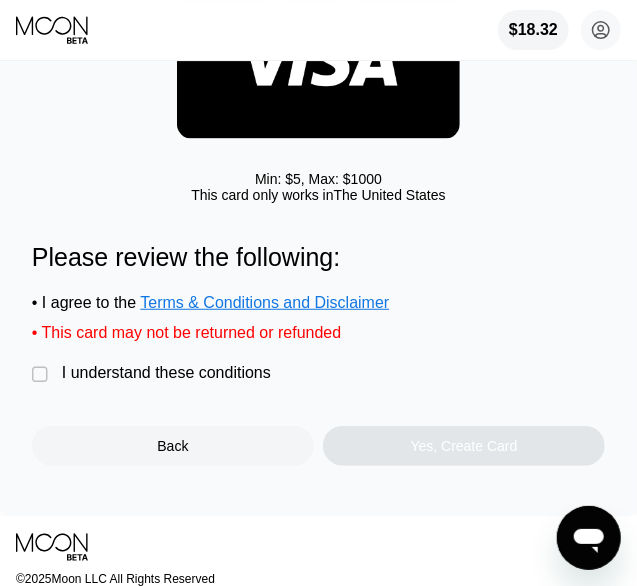 click on "I understand these conditions" at bounding box center (166, 373) 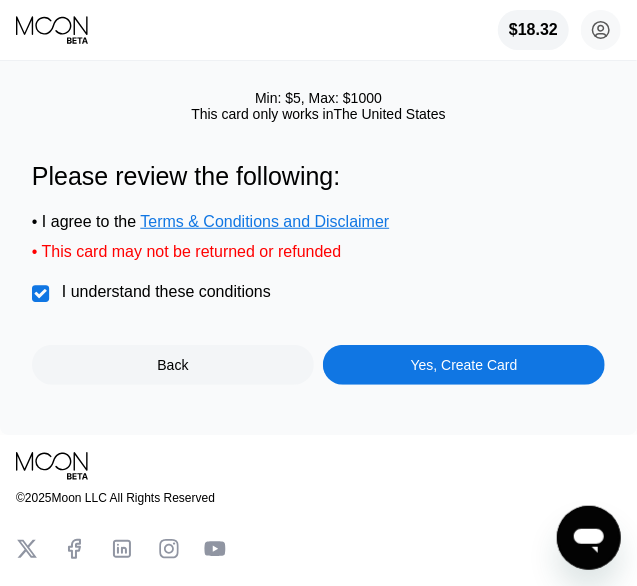 scroll, scrollTop: 240, scrollLeft: 0, axis: vertical 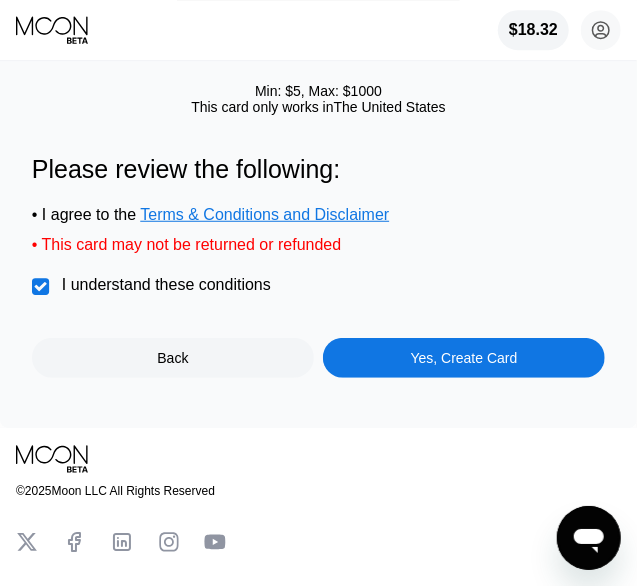 click on "Yes, Create Card" at bounding box center [464, 358] 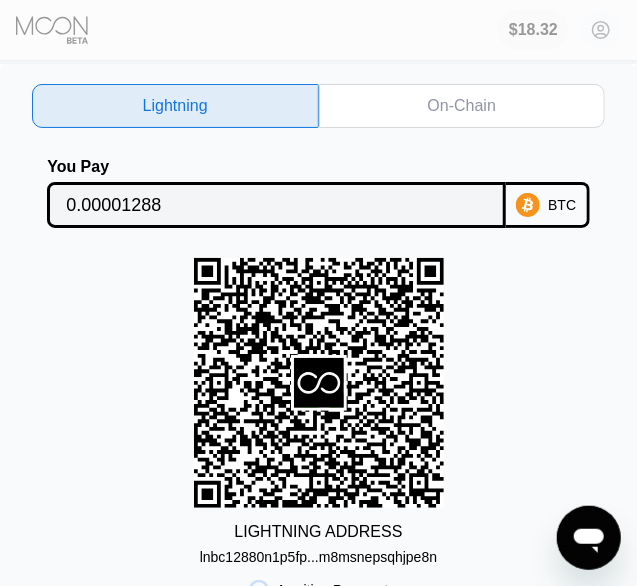 scroll, scrollTop: 41, scrollLeft: 0, axis: vertical 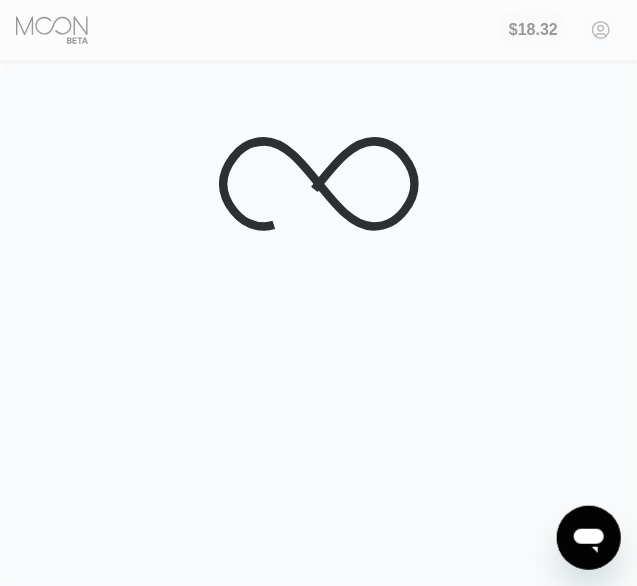 click at bounding box center (318, 184) 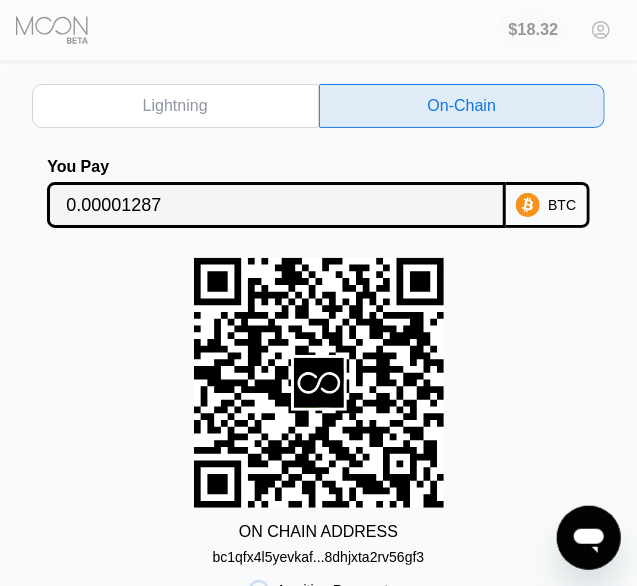 click on "$18.32" at bounding box center [533, 30] 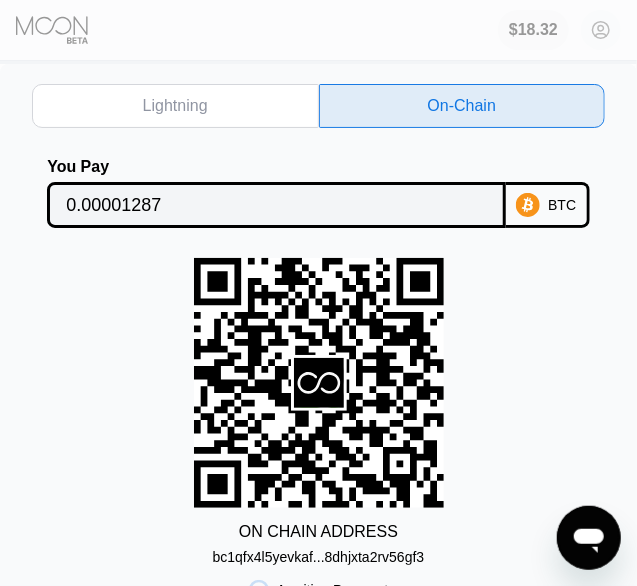 click on "$18.32 [LAST] [EMAIL]  Home Settings Support Careers About Us Log out Privacy policy Terms" at bounding box center [559, 30] 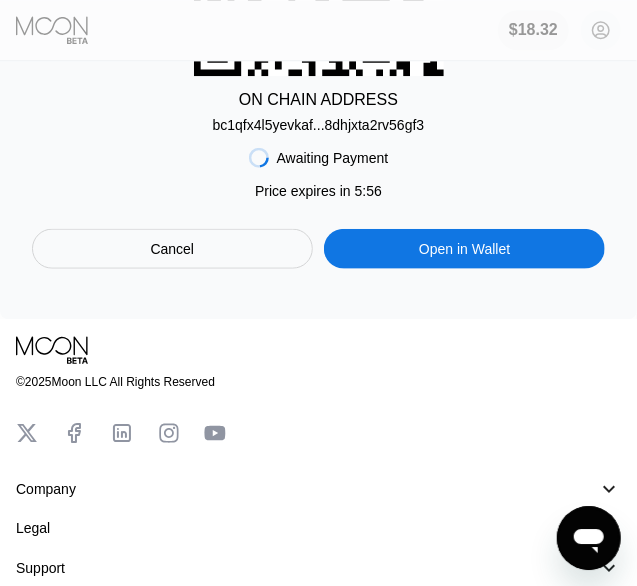 scroll, scrollTop: 434, scrollLeft: 0, axis: vertical 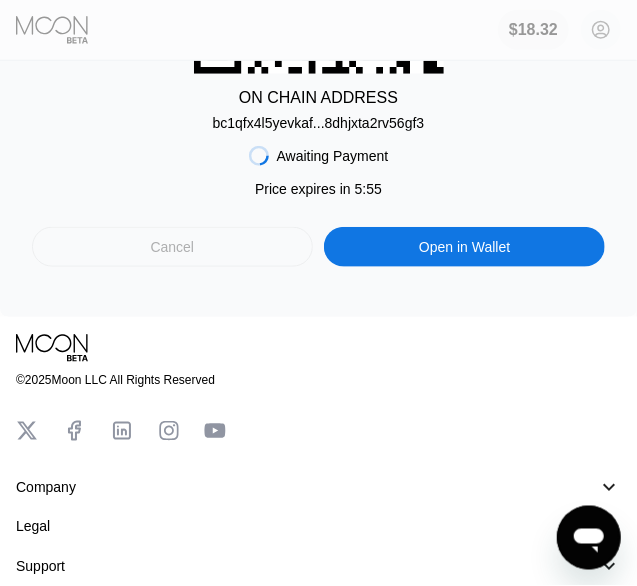 click on "Cancel" at bounding box center (172, 247) 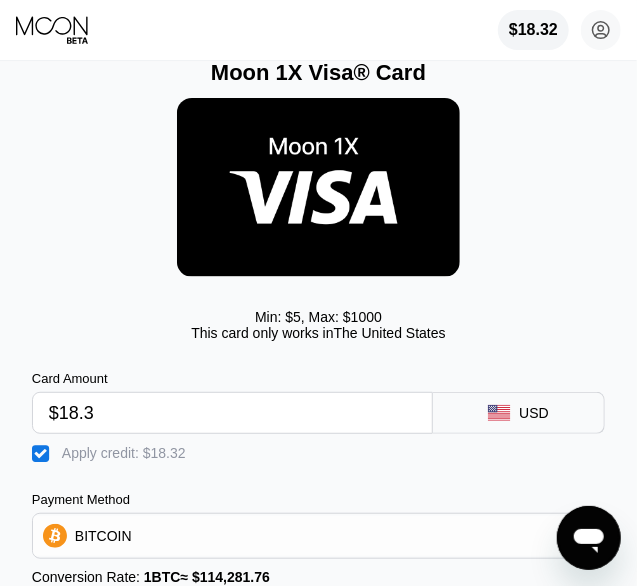 scroll, scrollTop: 0, scrollLeft: 0, axis: both 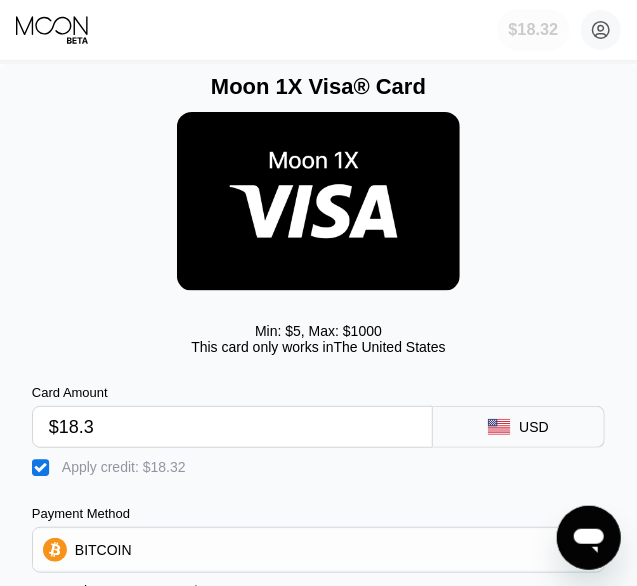 click on "$18.32" at bounding box center (534, 30) 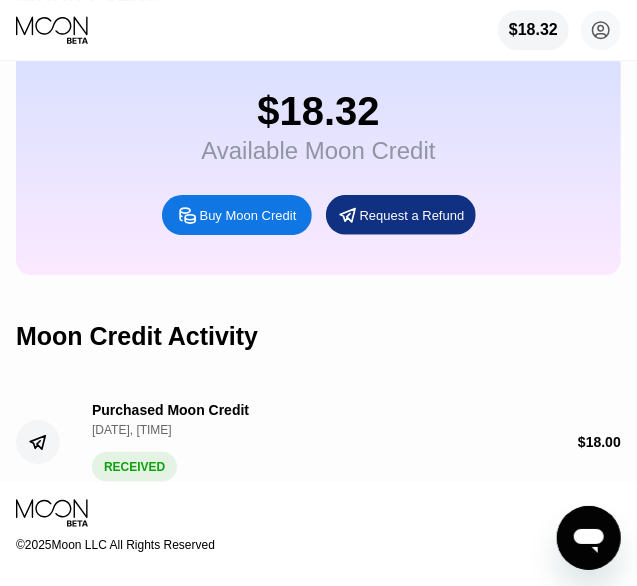 scroll, scrollTop: 0, scrollLeft: 0, axis: both 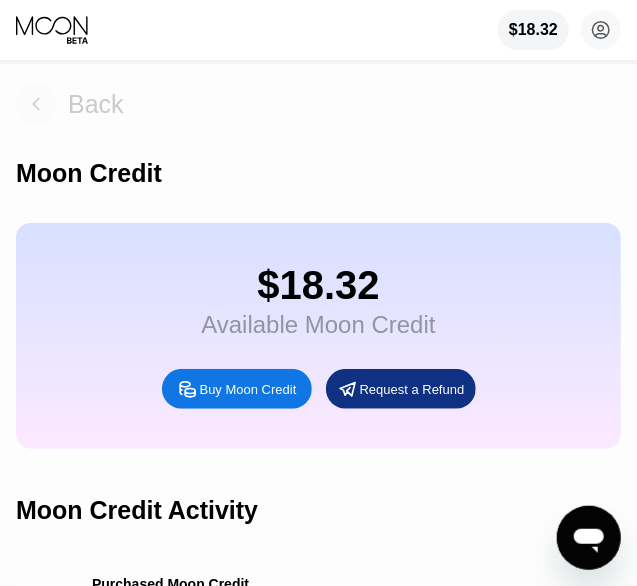 click 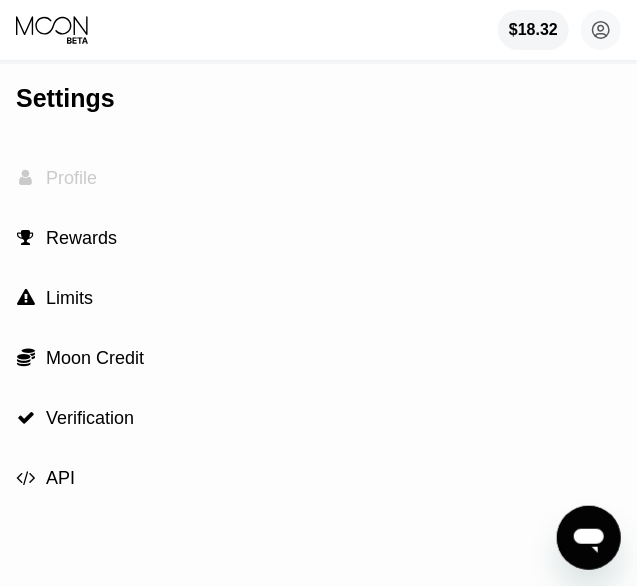click on "Profile" at bounding box center (71, 178) 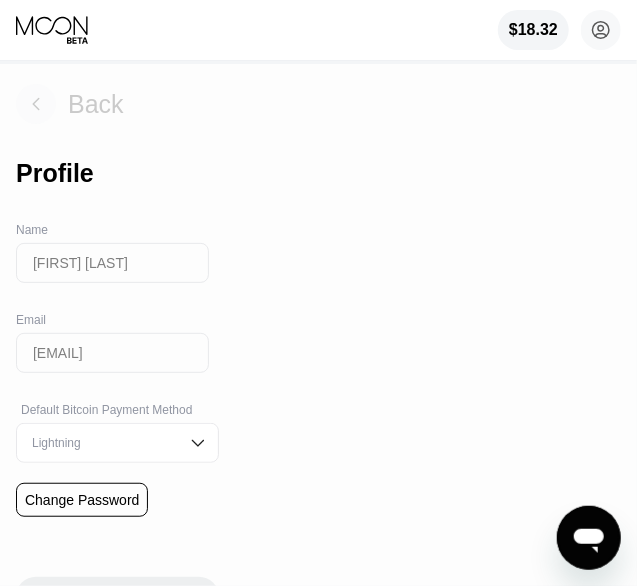 click 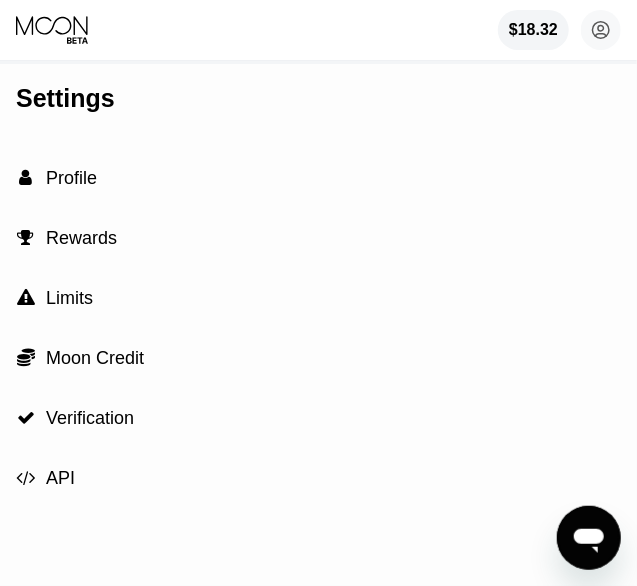 click 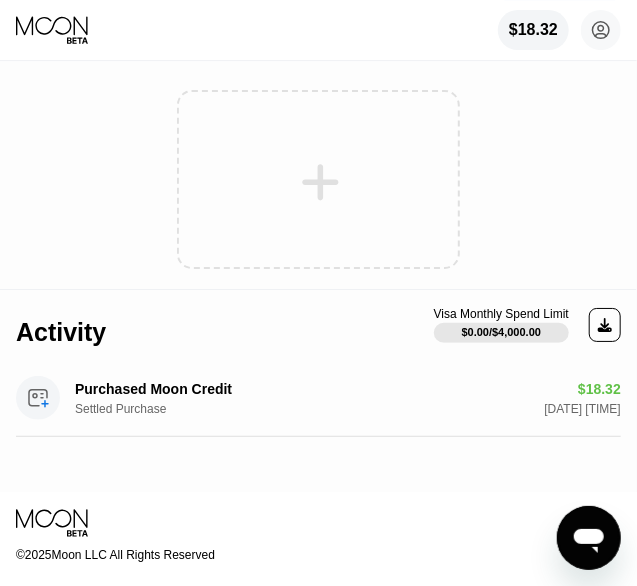 scroll, scrollTop: 95, scrollLeft: 0, axis: vertical 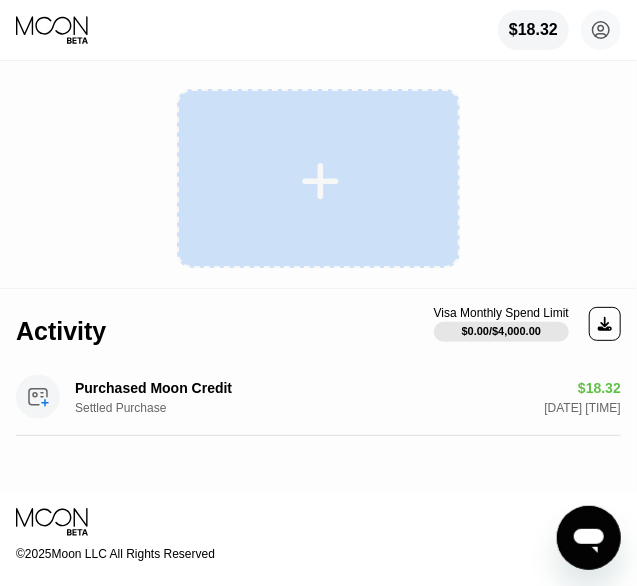 click 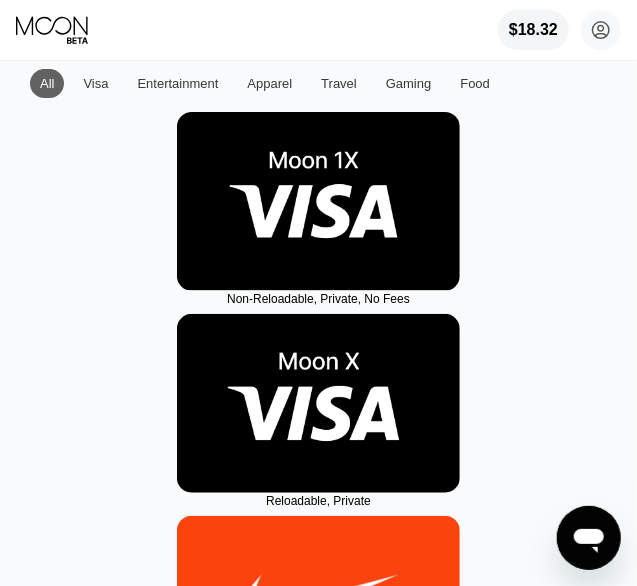 scroll, scrollTop: 114, scrollLeft: 0, axis: vertical 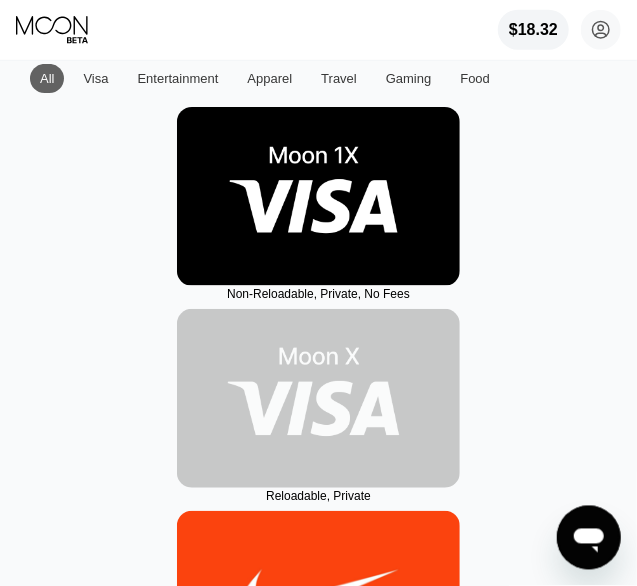 click at bounding box center [318, 398] 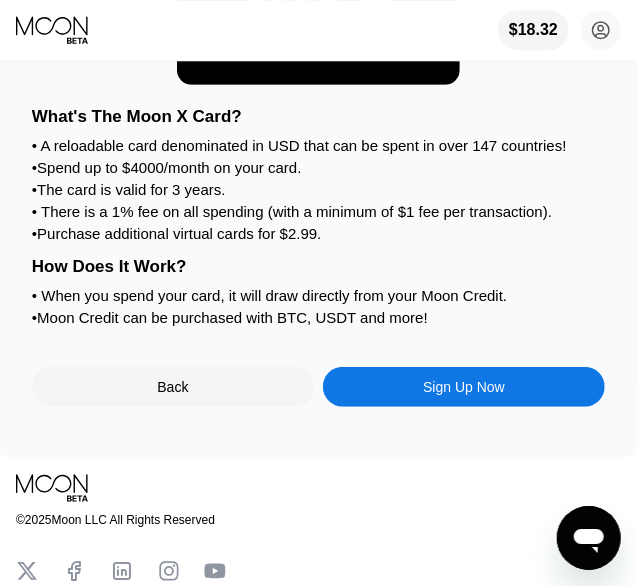 scroll, scrollTop: 203, scrollLeft: 0, axis: vertical 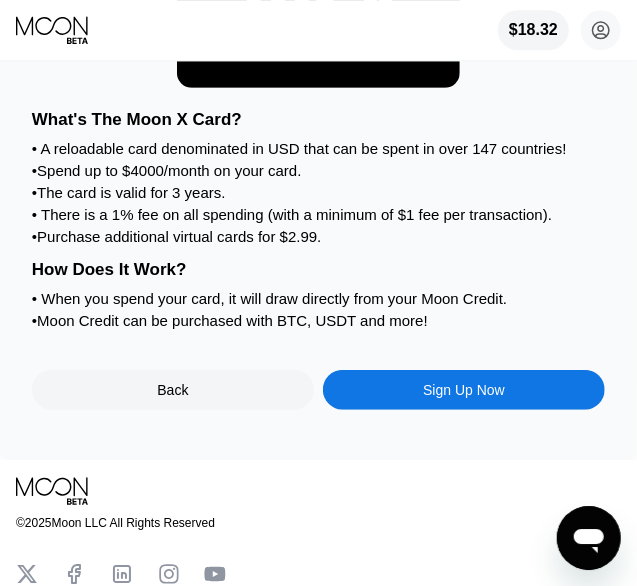 click on "Sign Up Now" at bounding box center [464, 390] 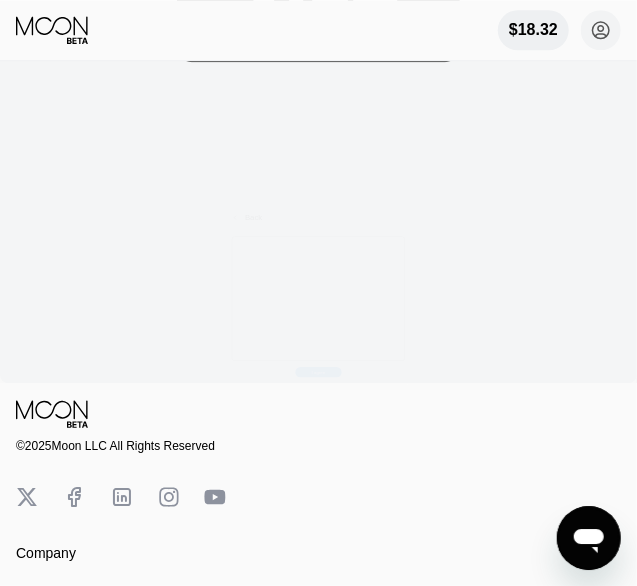 scroll, scrollTop: 0, scrollLeft: 0, axis: both 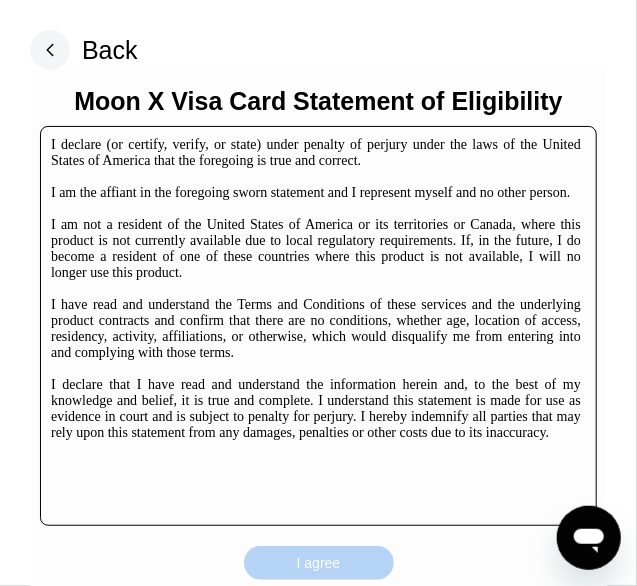 click on "I agree" at bounding box center (319, 563) 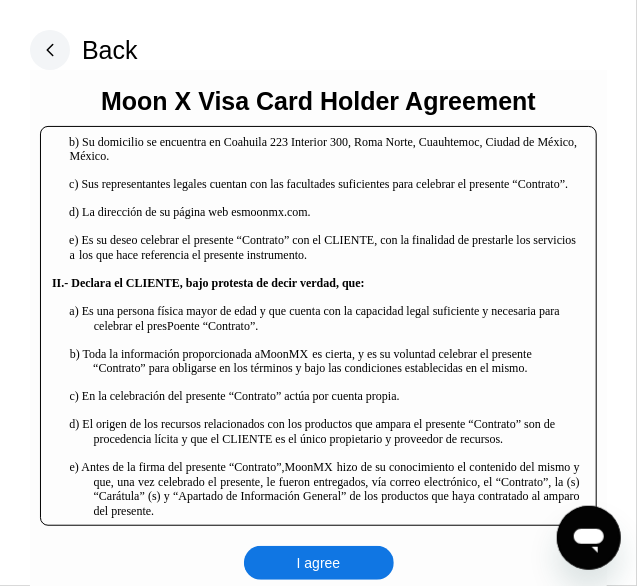 scroll, scrollTop: 219, scrollLeft: 0, axis: vertical 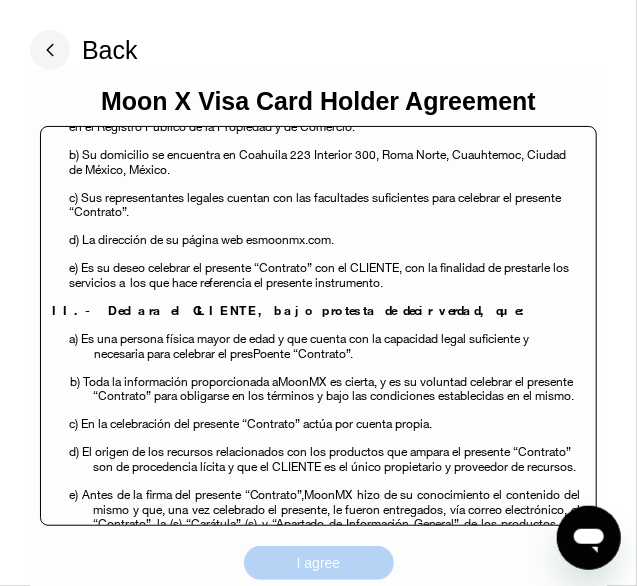 click on "I agree" at bounding box center [319, 563] 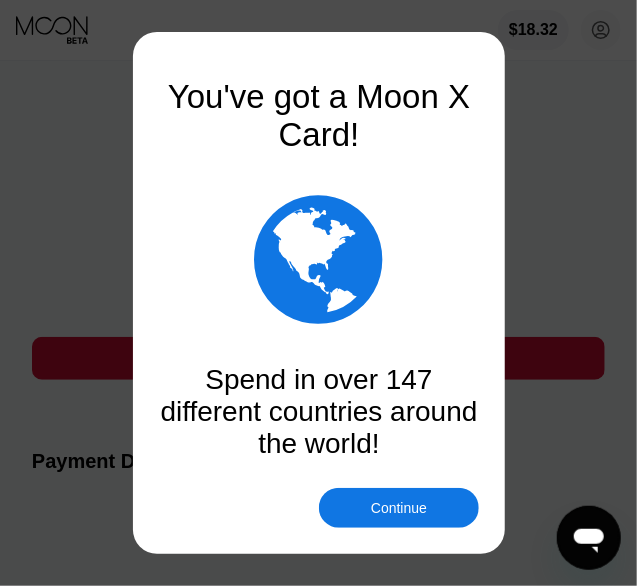 scroll, scrollTop: 108, scrollLeft: 0, axis: vertical 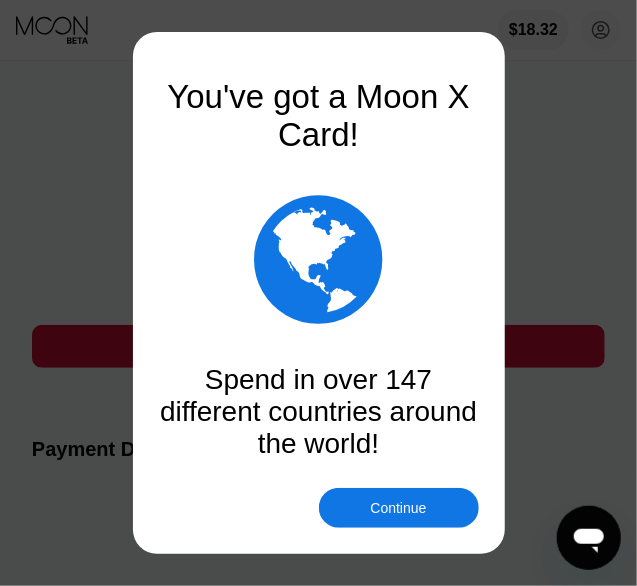 click on "Continue" at bounding box center [398, 508] 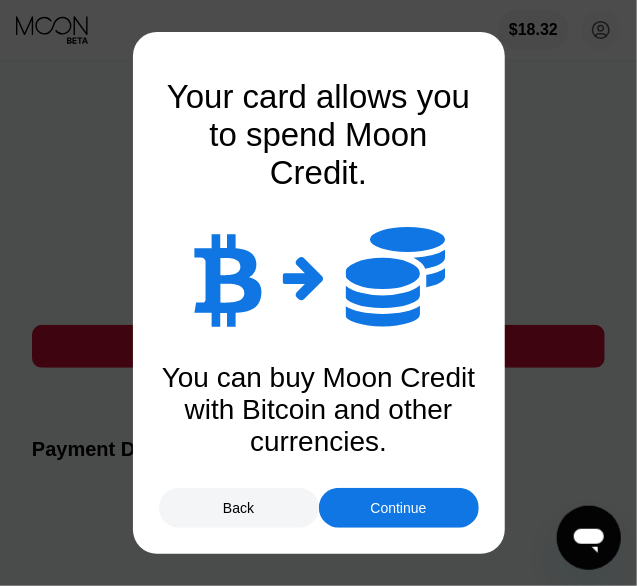 click on "Continue" at bounding box center [398, 508] 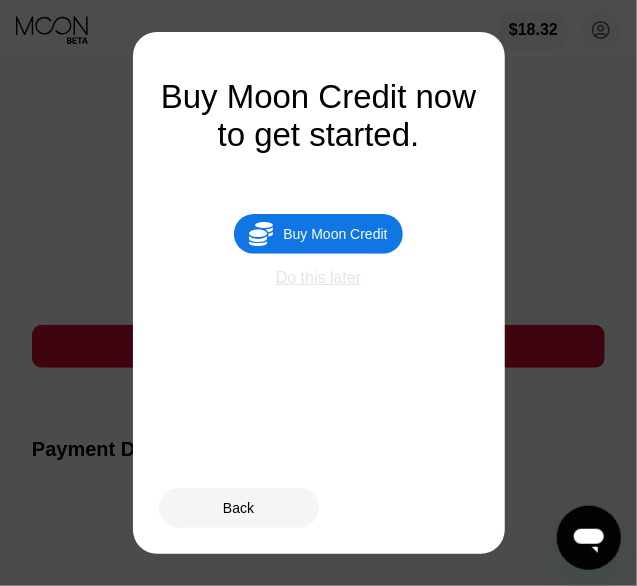 click on "Do this later" at bounding box center [318, 278] 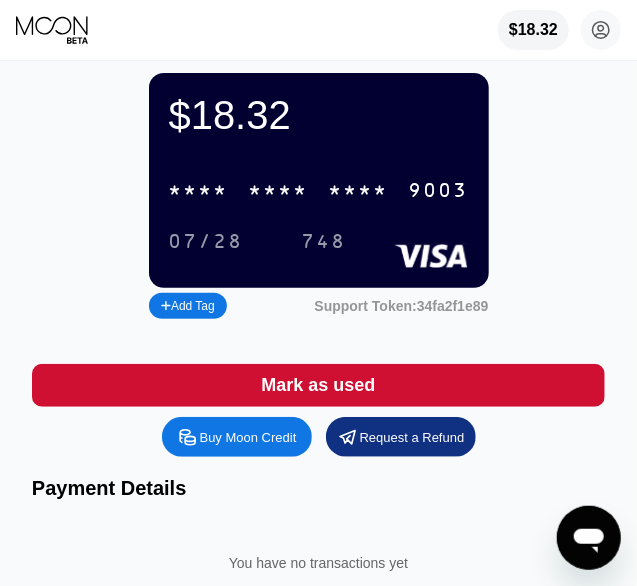 scroll, scrollTop: 66, scrollLeft: 0, axis: vertical 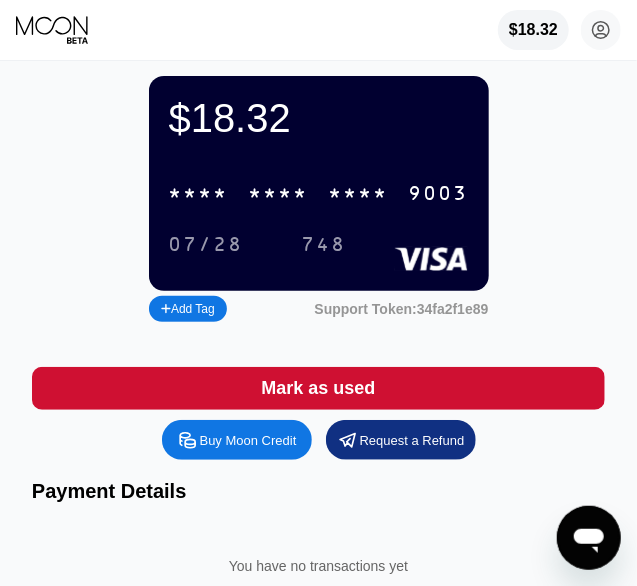 click on "* * * * * * * * * * * * 9003 07/28 748" at bounding box center (319, 210) 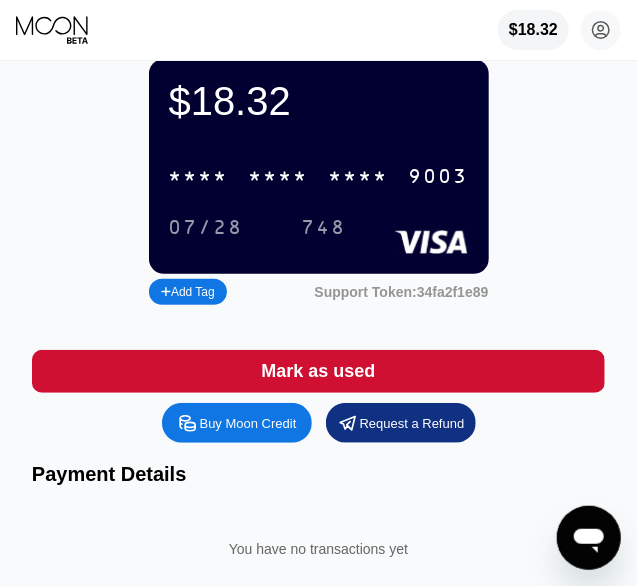 scroll, scrollTop: 0, scrollLeft: 0, axis: both 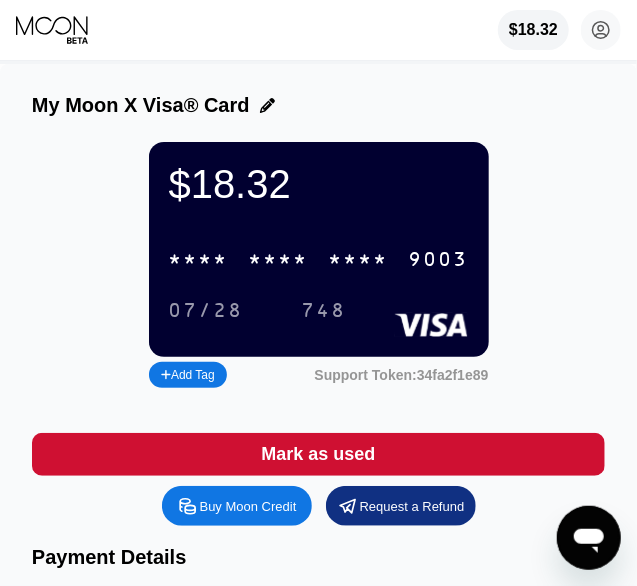 click on "$18.32 * * * * * * * * * * * * 9003 07/28 748" at bounding box center (319, 249) 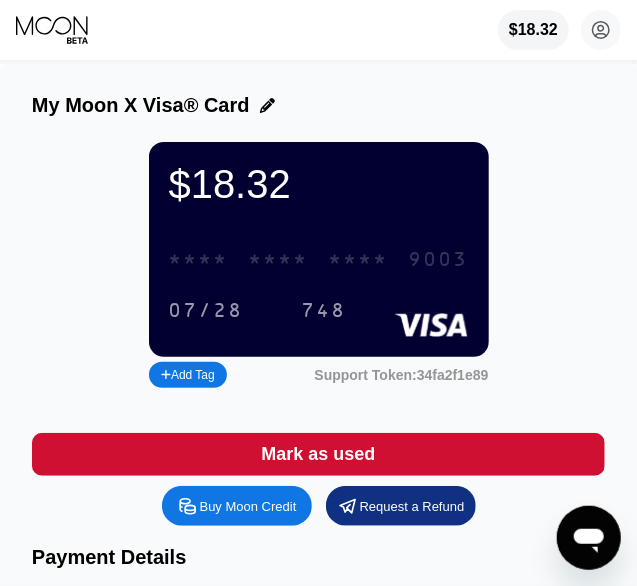 click on "* * * *" at bounding box center (279, 260) 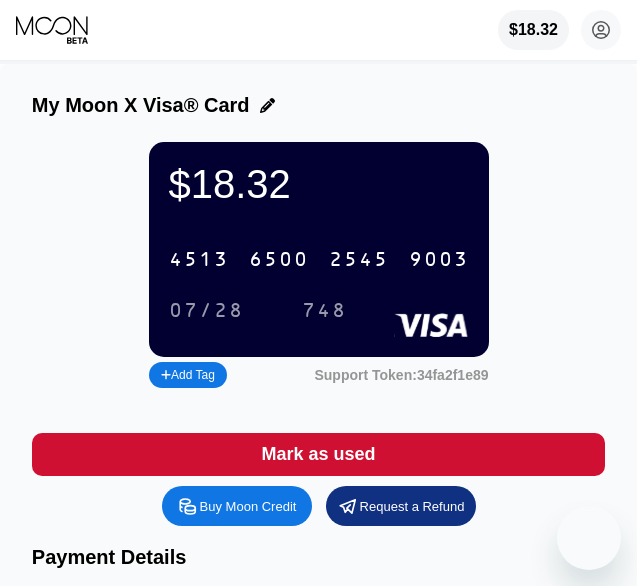 scroll, scrollTop: 0, scrollLeft: 0, axis: both 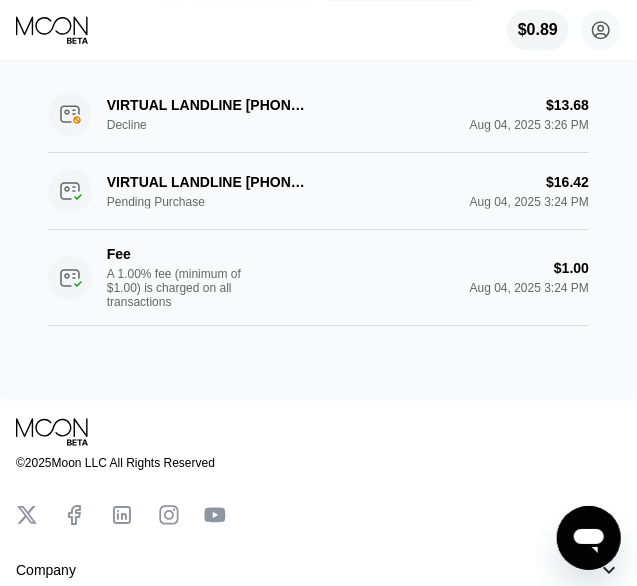 click on "VIRTUAL LANDLINE         [PHONE]GB Decline $13.68 Aug 04, 2025 3:26 PM" at bounding box center (318, 114) 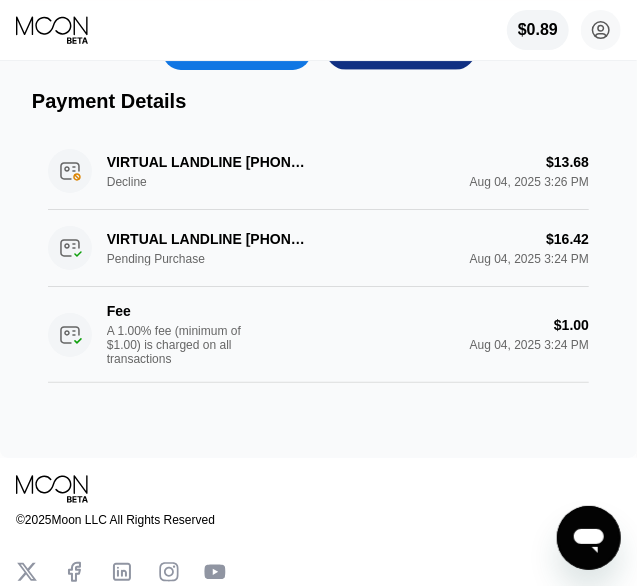 scroll, scrollTop: 455, scrollLeft: 0, axis: vertical 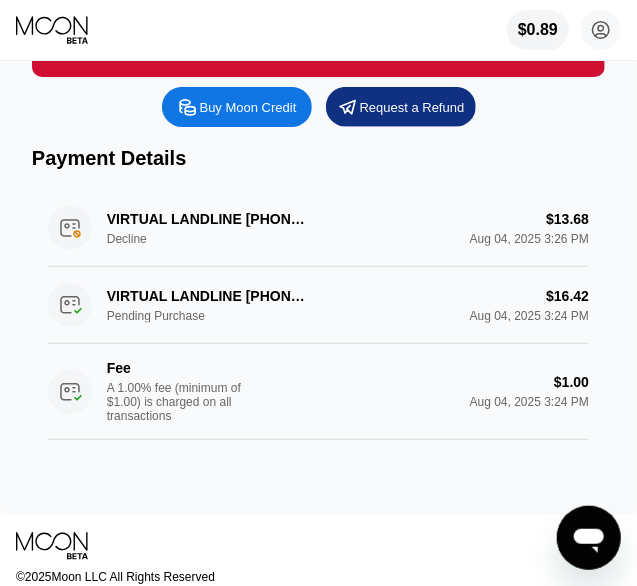 click on "VIRTUAL LANDLINE         [PHONE]GB Decline $13.68 [DATE] [TIME]" at bounding box center [318, 228] 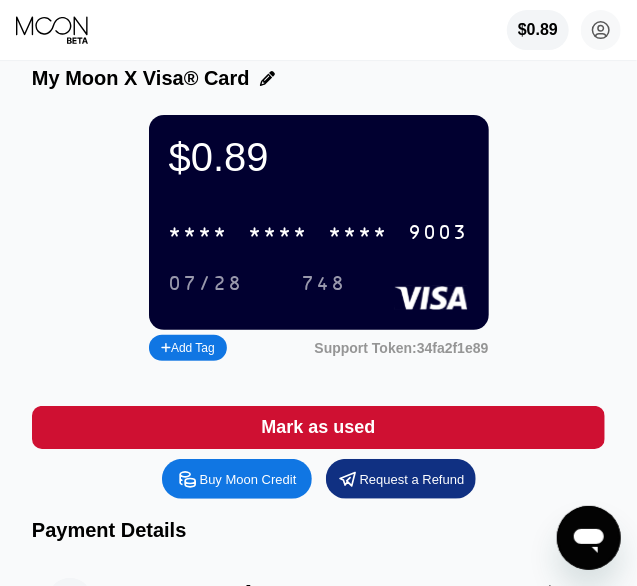 scroll, scrollTop: 28, scrollLeft: 0, axis: vertical 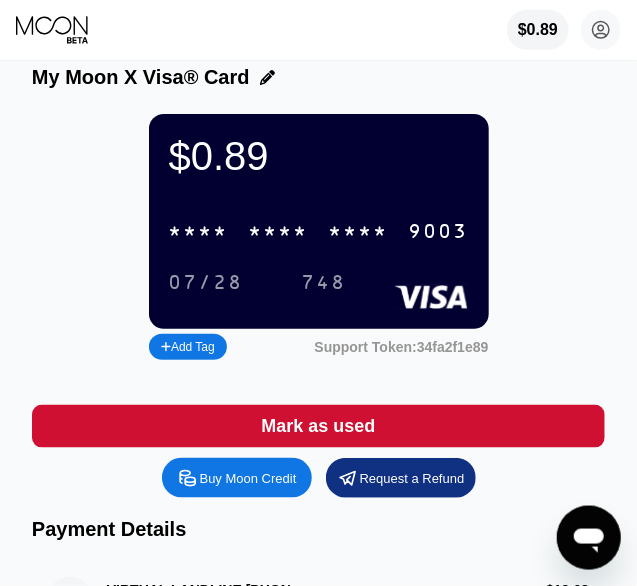 click on "* * * *" at bounding box center [279, 232] 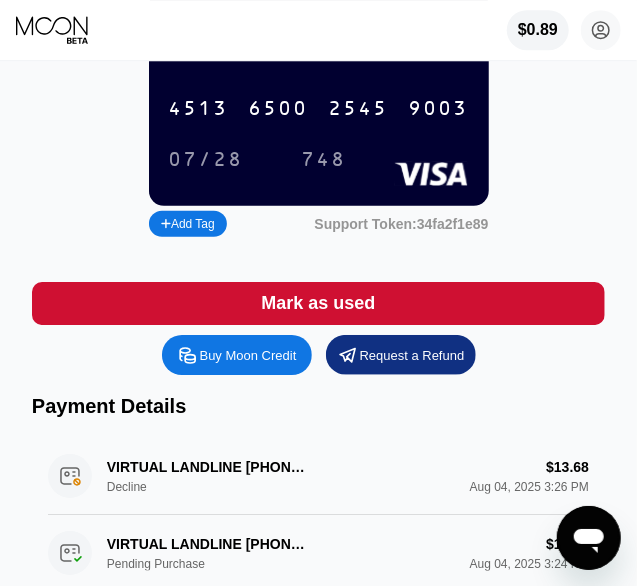 scroll, scrollTop: 255, scrollLeft: 0, axis: vertical 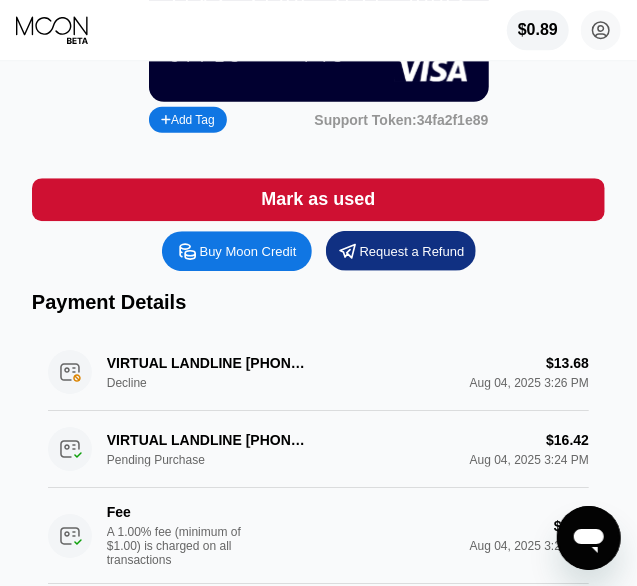 drag, startPoint x: 391, startPoint y: 390, endPoint x: 225, endPoint y: 365, distance: 167.87198 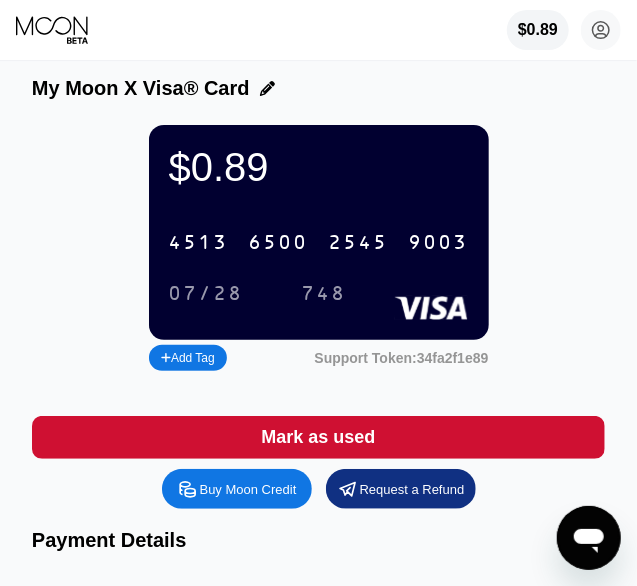 scroll, scrollTop: 0, scrollLeft: 0, axis: both 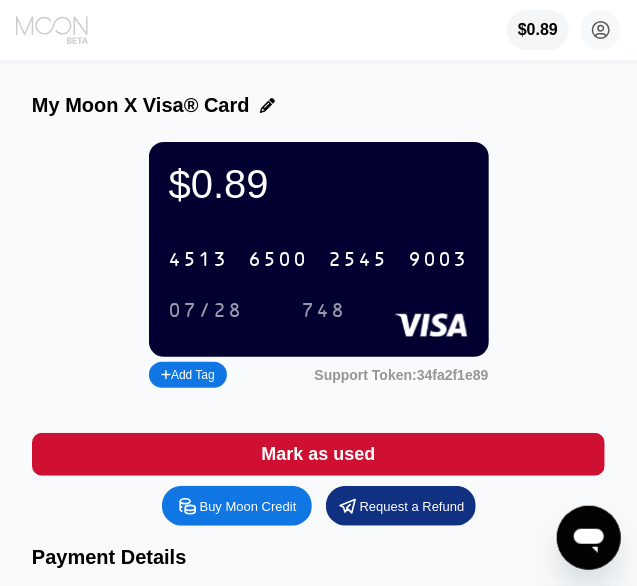 click 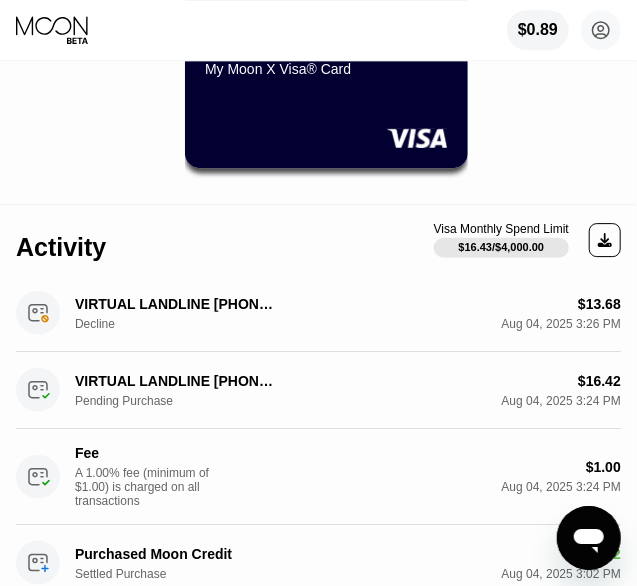 scroll, scrollTop: 226, scrollLeft: 0, axis: vertical 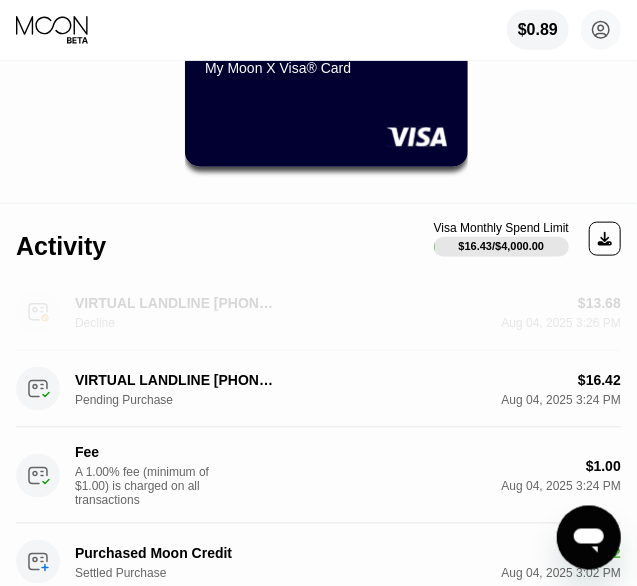 click on "Aug 04, 2025 3:26 PM" at bounding box center (561, 323) 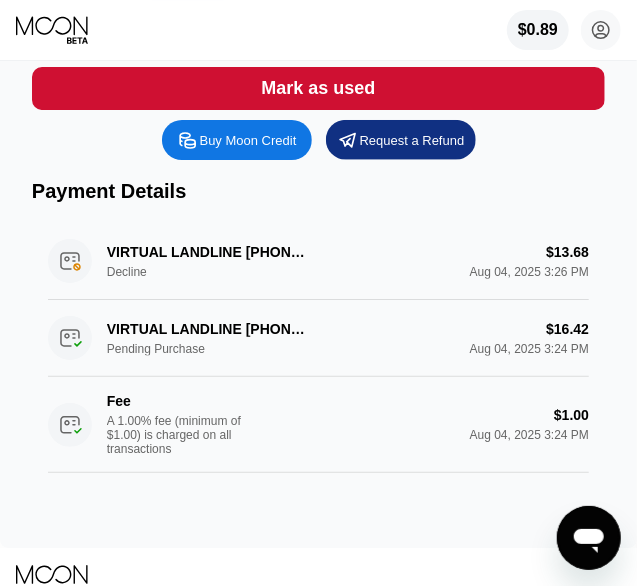 scroll, scrollTop: 368, scrollLeft: 0, axis: vertical 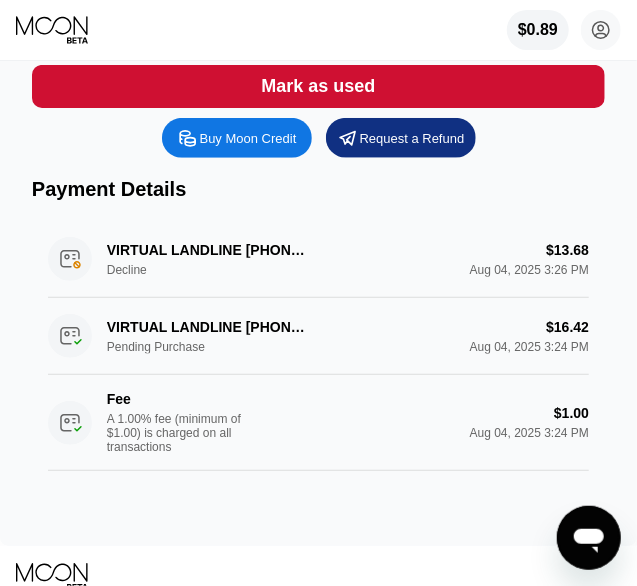 drag, startPoint x: 437, startPoint y: 343, endPoint x: 550, endPoint y: 349, distance: 113.15918 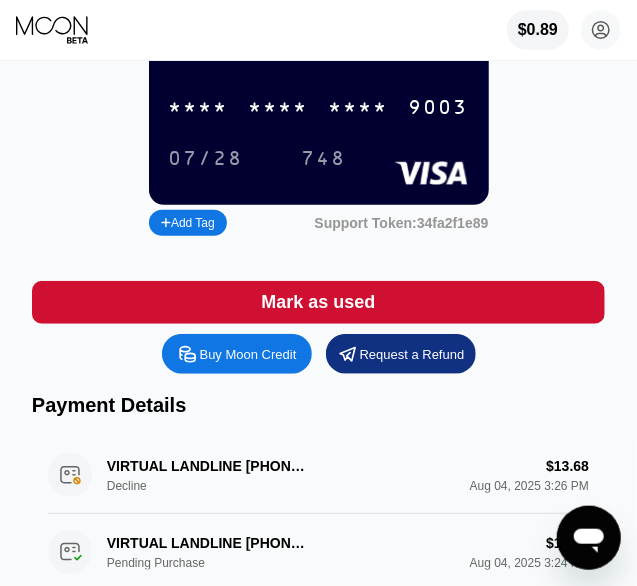 scroll, scrollTop: 141, scrollLeft: 0, axis: vertical 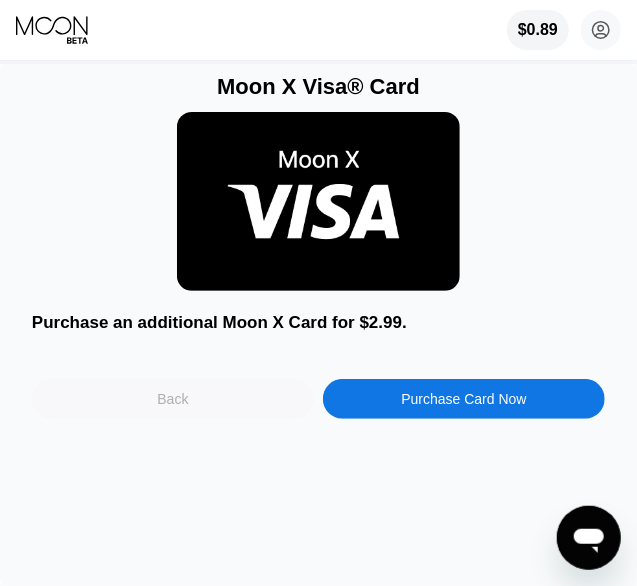 click on "Back" at bounding box center (173, 399) 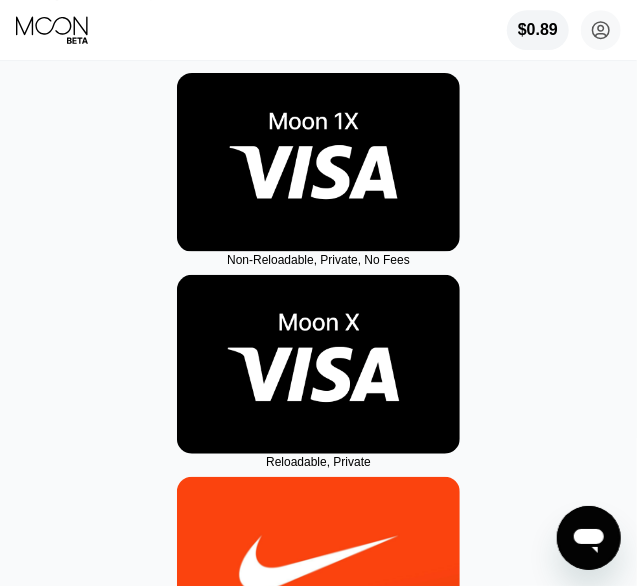 scroll, scrollTop: 0, scrollLeft: 0, axis: both 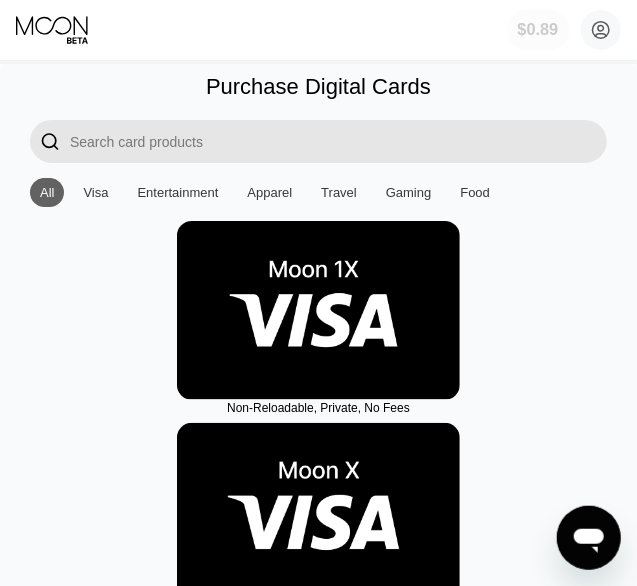 click on "$0.89" at bounding box center [538, 30] 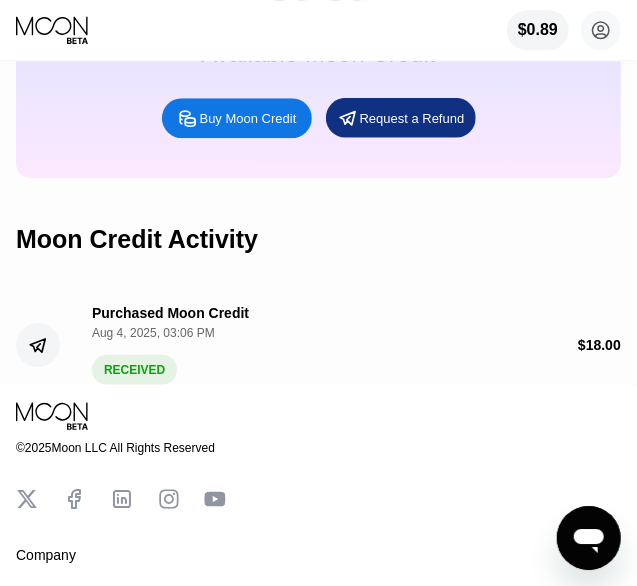 scroll, scrollTop: 0, scrollLeft: 0, axis: both 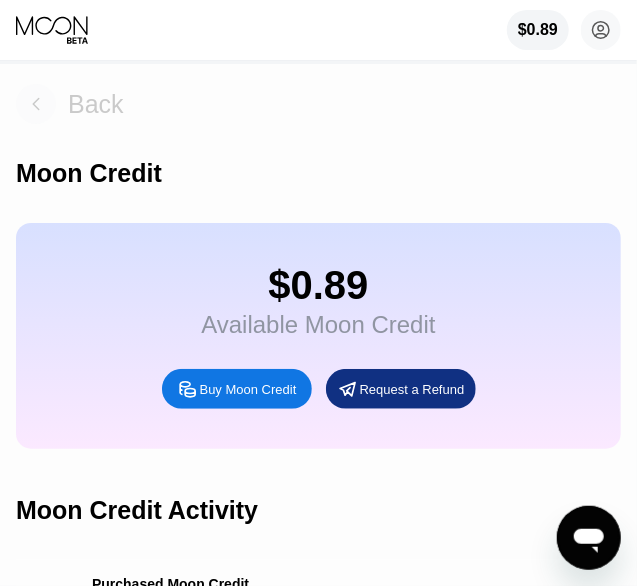 click 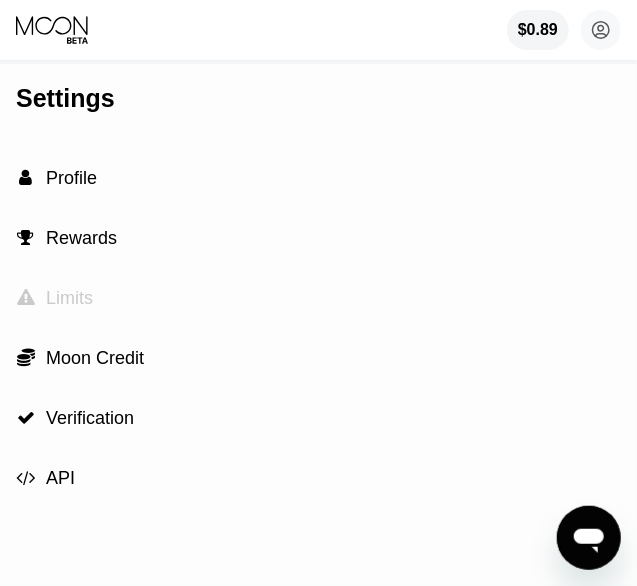 click on "Limits" at bounding box center (69, 298) 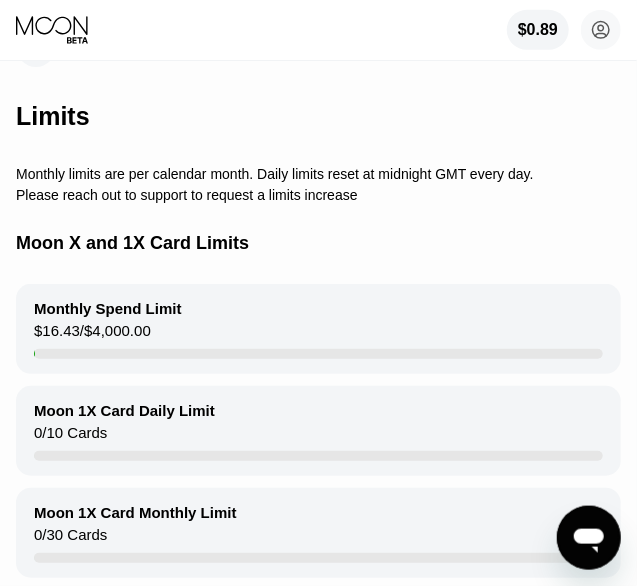 scroll, scrollTop: 68, scrollLeft: 0, axis: vertical 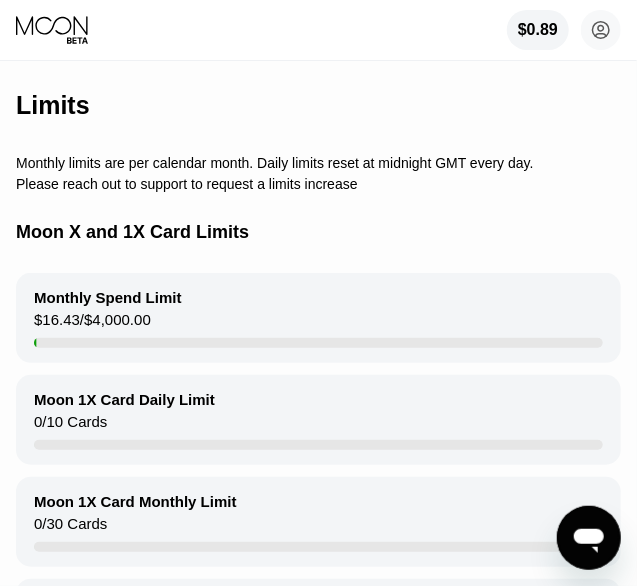 click on "Monthly Spend Limit" at bounding box center (108, 297) 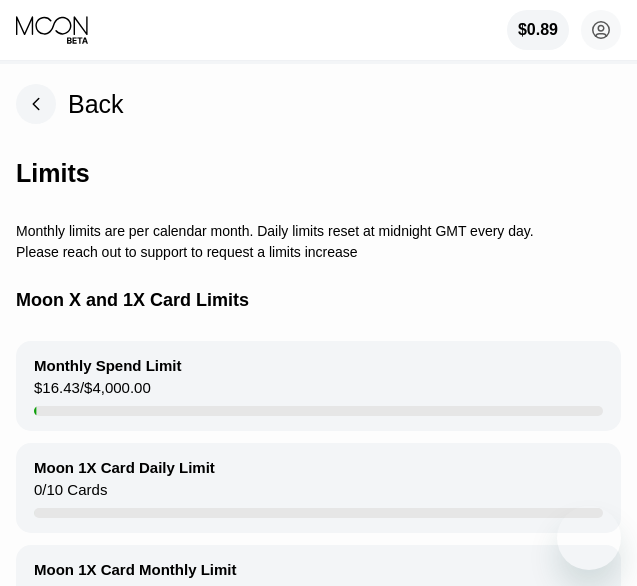 scroll, scrollTop: 68, scrollLeft: 0, axis: vertical 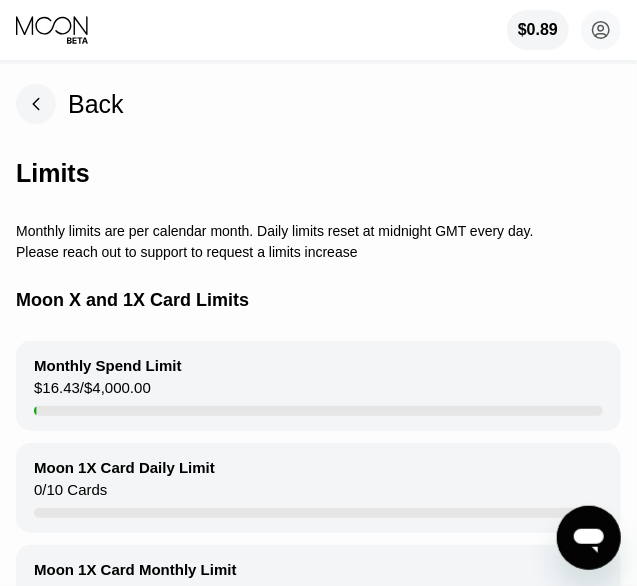 click on "Limits" at bounding box center [318, 173] 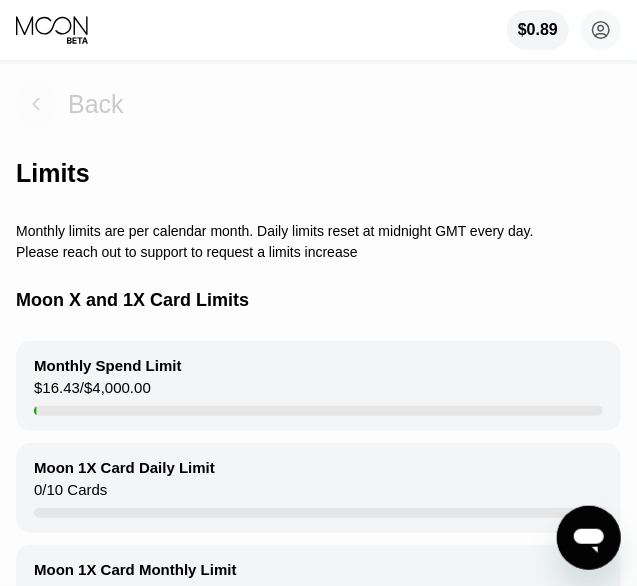 click 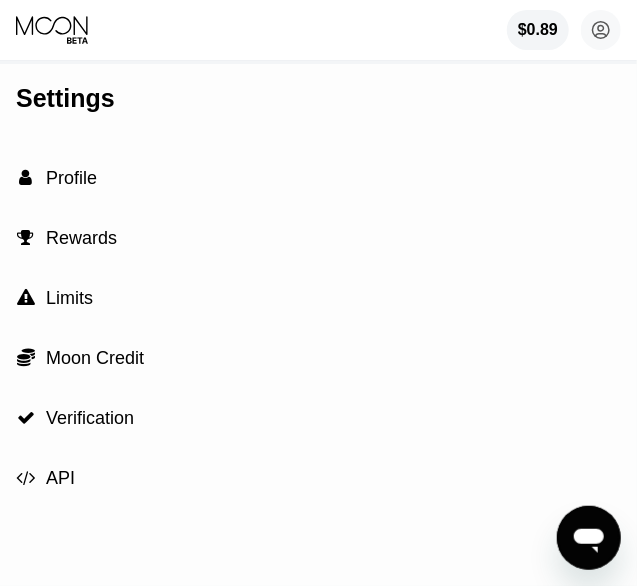 click on "Profile" at bounding box center (71, 178) 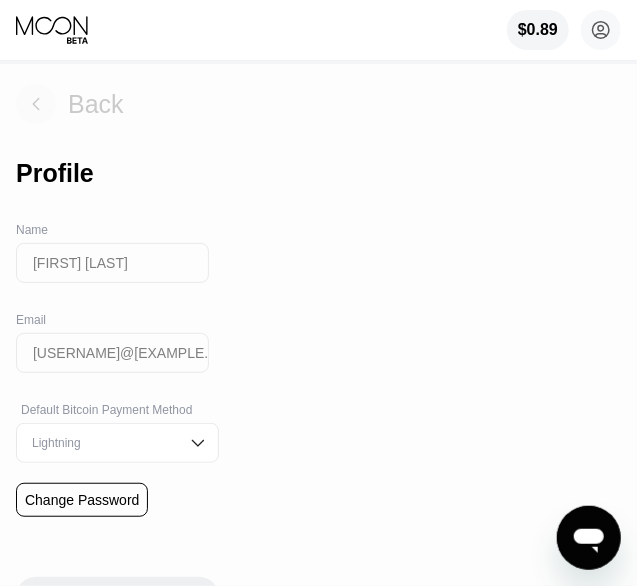 click 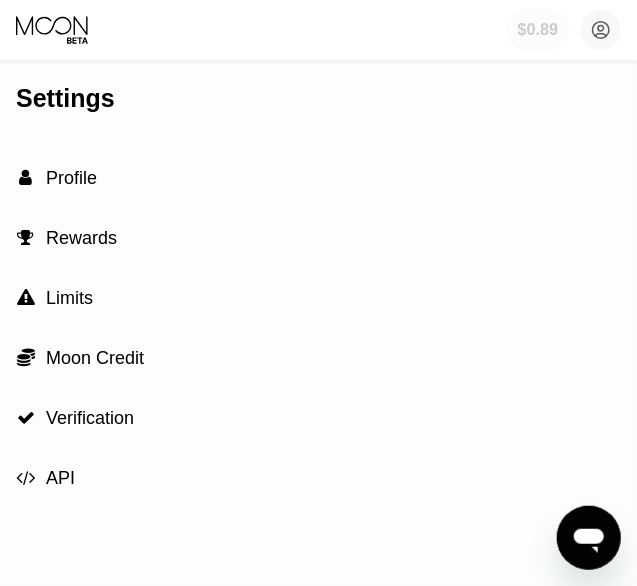 click on "$0.89" at bounding box center (538, 30) 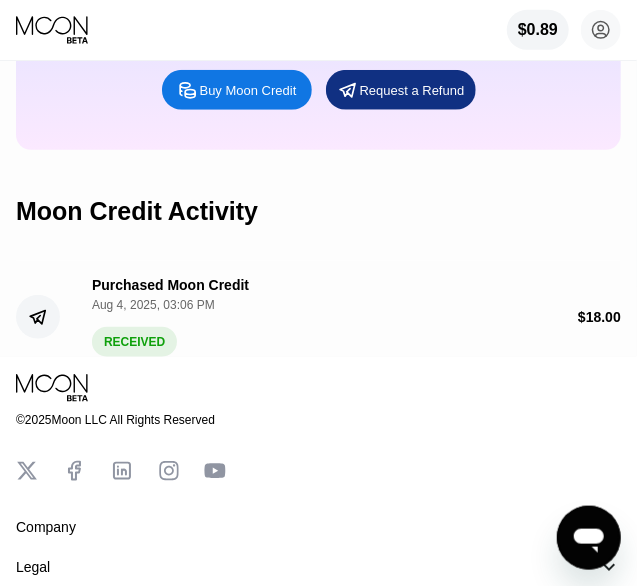 scroll, scrollTop: 301, scrollLeft: 0, axis: vertical 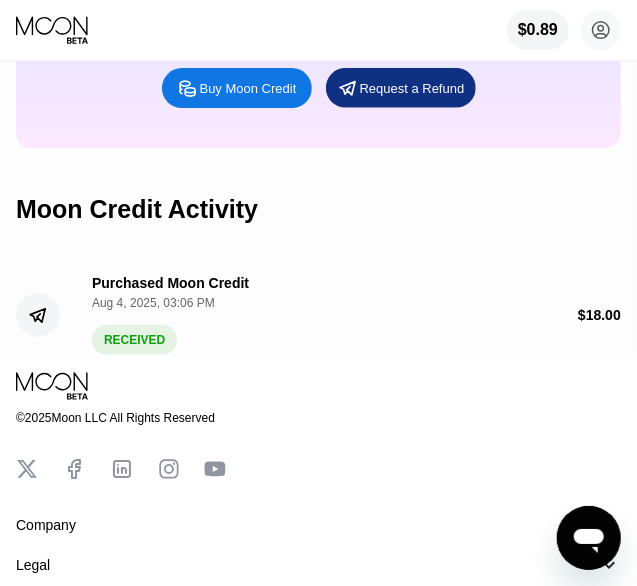 click on "Purchased Moon Credit [DATE], [TIME] RECEIVED" at bounding box center (187, 315) 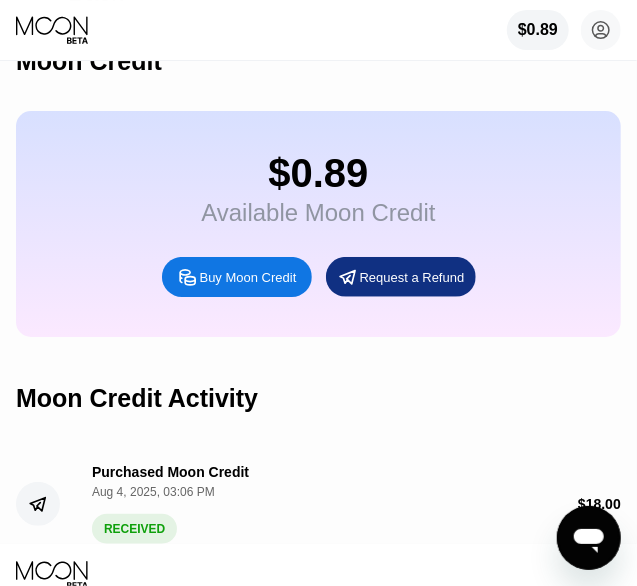scroll, scrollTop: 109, scrollLeft: 0, axis: vertical 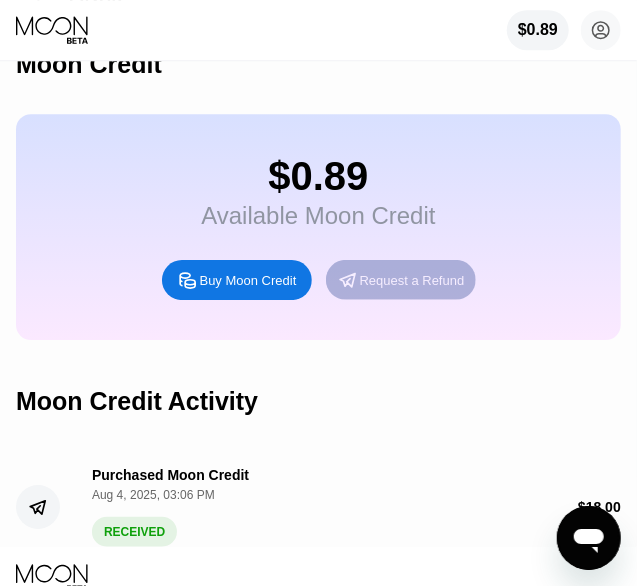 click on "Request a Refund" at bounding box center (401, 280) 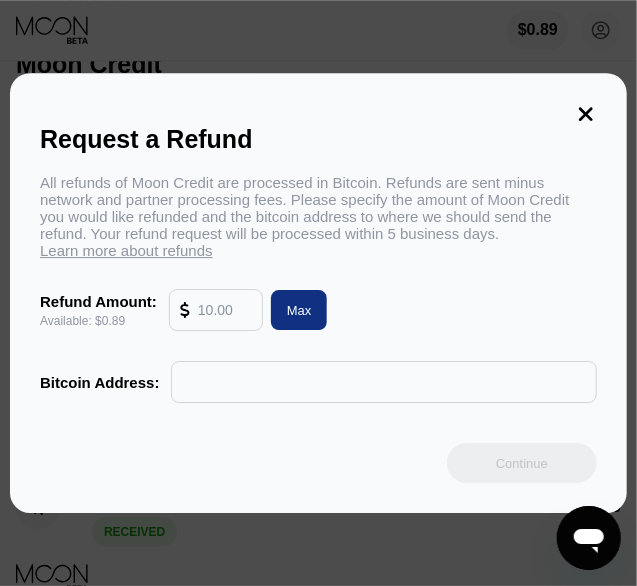 click 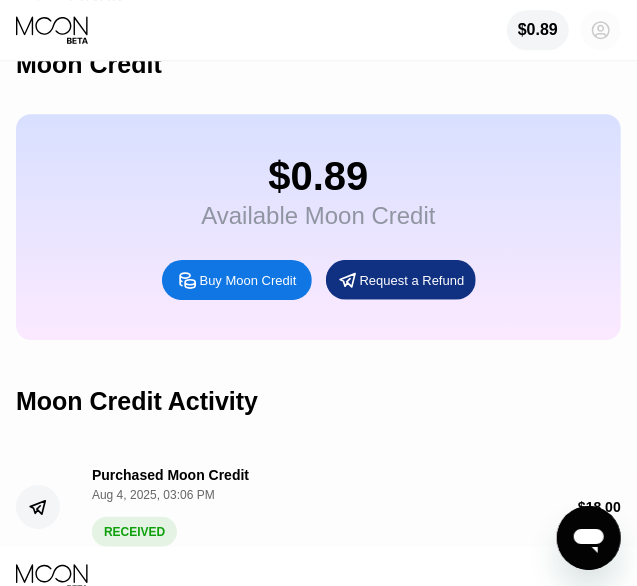 click 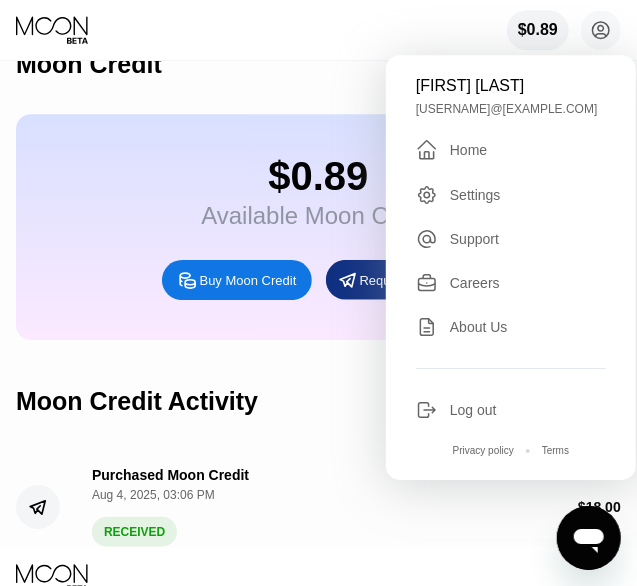click on "" at bounding box center (433, 150) 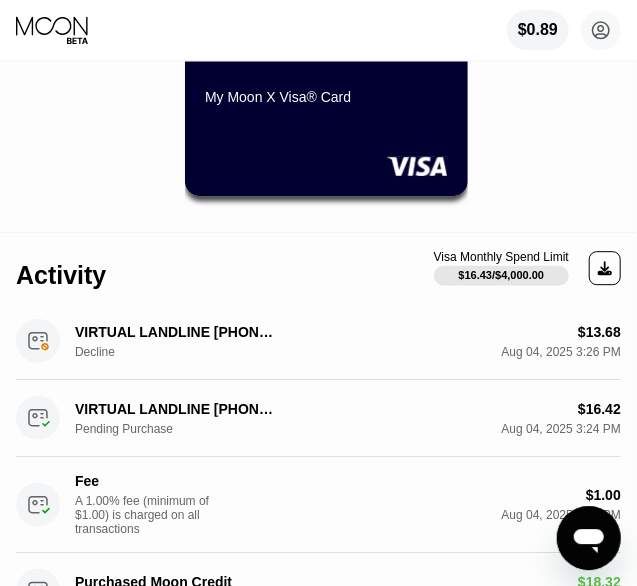 scroll, scrollTop: 200, scrollLeft: 0, axis: vertical 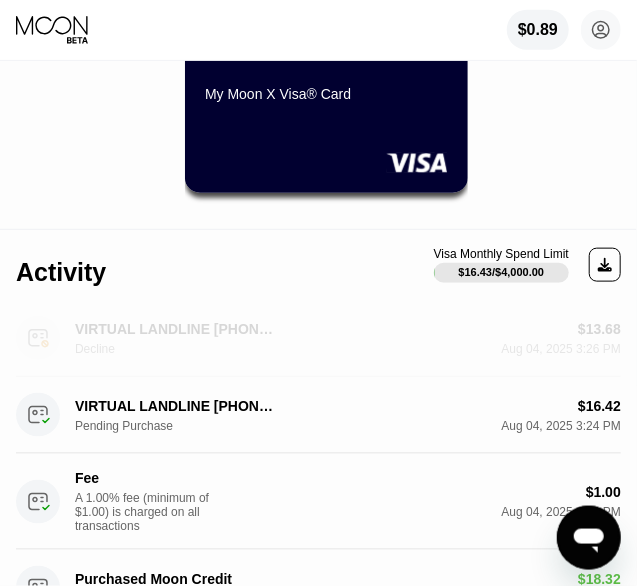 click on "$13.68 [DATE] [TIME]" at bounding box center (459, 338) 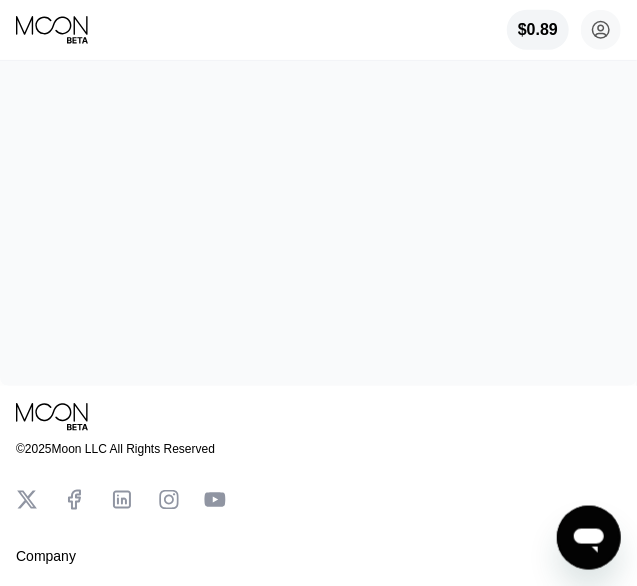 scroll, scrollTop: 0, scrollLeft: 0, axis: both 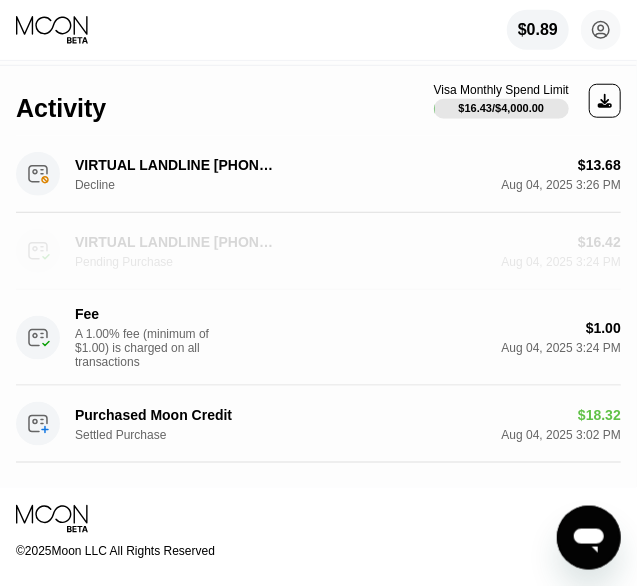 click on "Aug 04, 2025 3:24 PM" at bounding box center (561, 262) 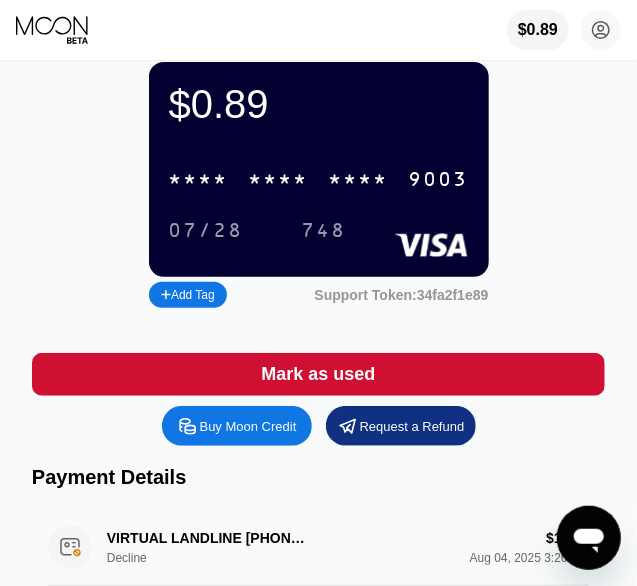 scroll, scrollTop: 32, scrollLeft: 0, axis: vertical 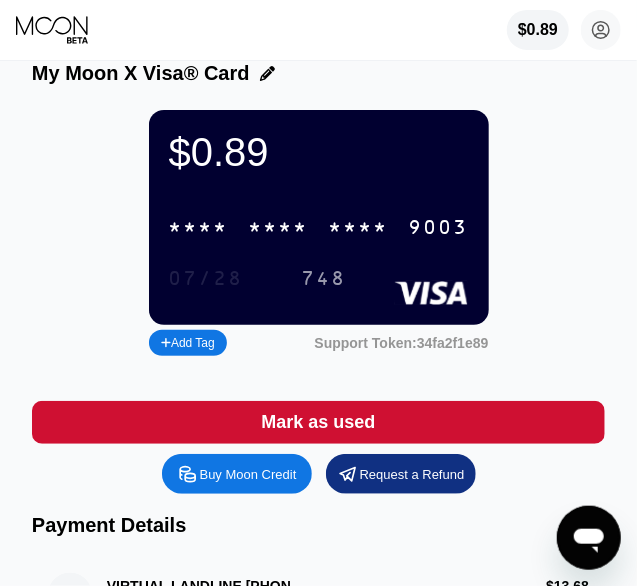 click on "07/28" at bounding box center (206, 278) 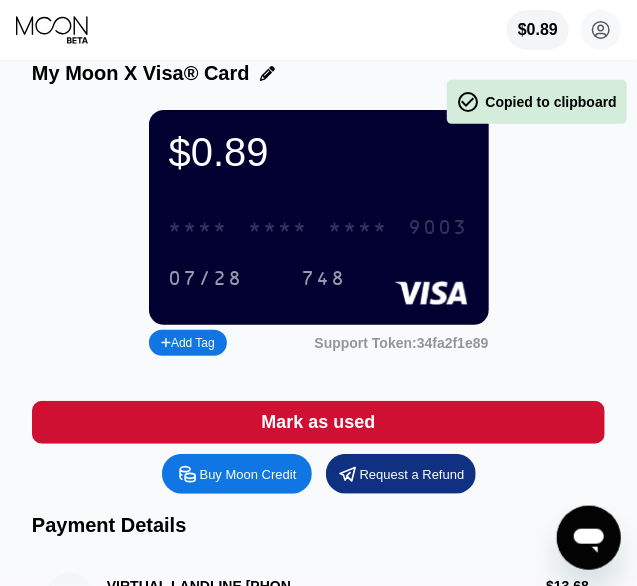 click on "* * * * * * * * * * * * 9003" at bounding box center [319, 227] 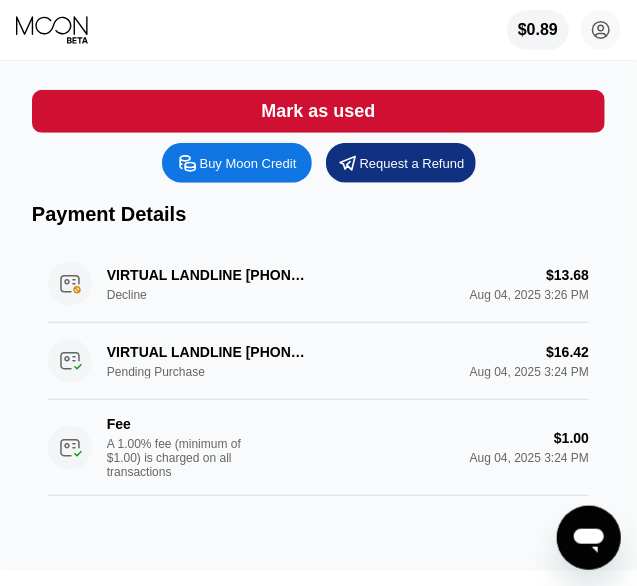 scroll, scrollTop: 342, scrollLeft: 0, axis: vertical 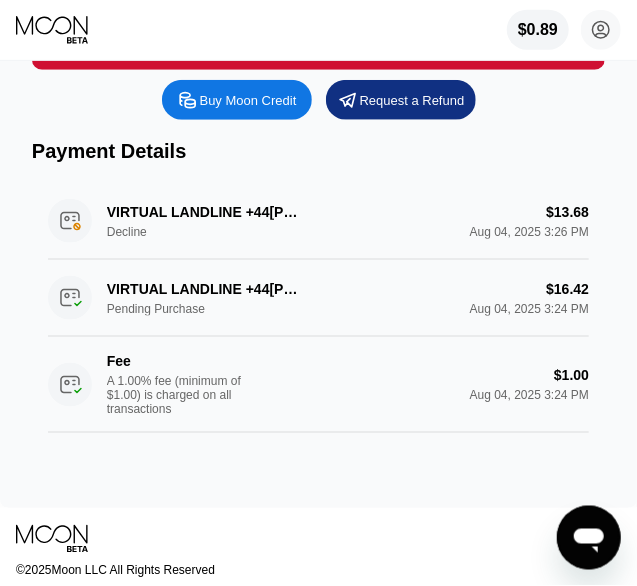 click on "VIRTUAL LANDLINE         +44[PHONE]GB Pending Purchase $16.42 Aug 04, 2025 3:24 PM Fee A 1.00% fee (minimum of $1.00) is charged on all transactions $1.00 Aug 04, 2025 3:24 PM" at bounding box center (318, 346) 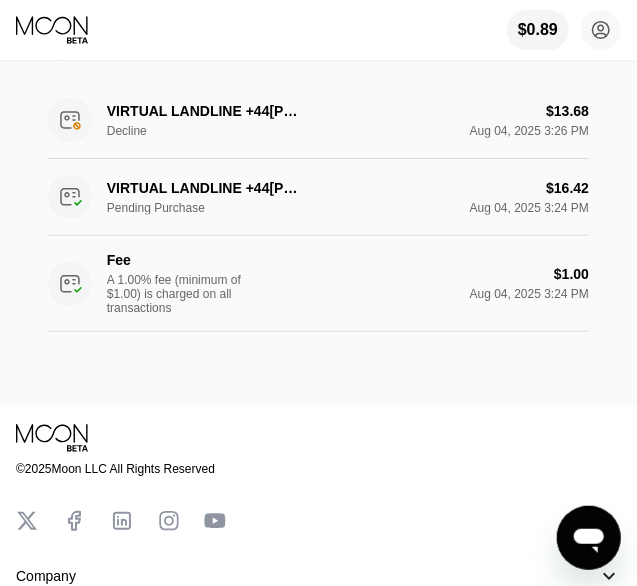scroll, scrollTop: 520, scrollLeft: 0, axis: vertical 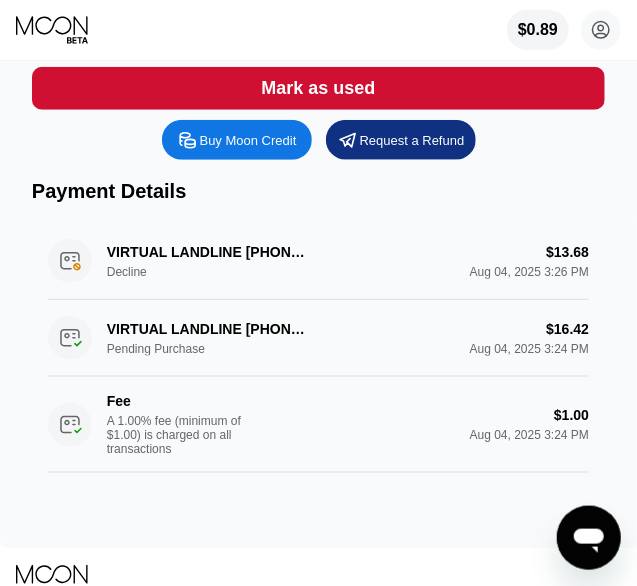 click on "VIRTUAL LANDLINE         [PHONE]GB Decline $13.68 Aug 04, 2025 3:26 PM" at bounding box center [318, 261] 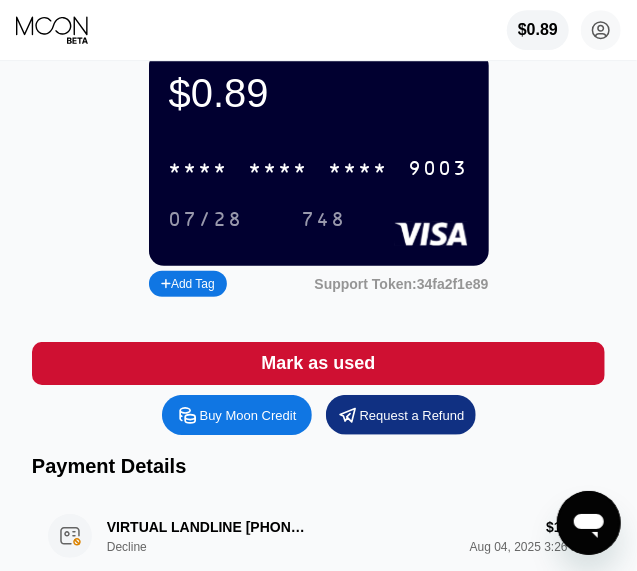 scroll, scrollTop: 0, scrollLeft: 0, axis: both 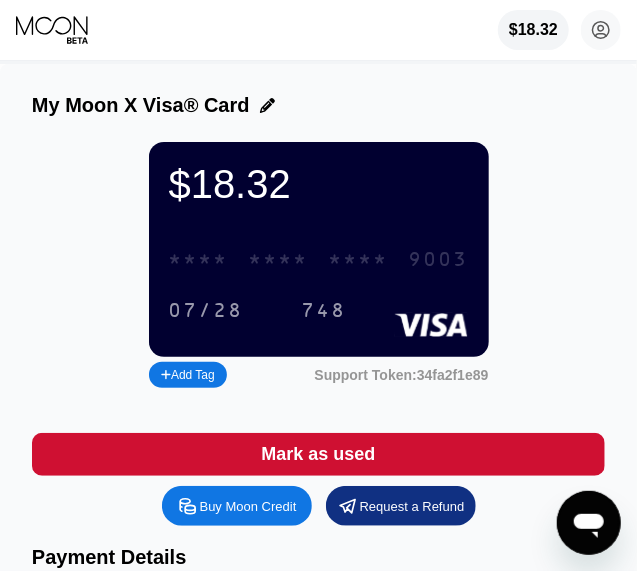 click on "* * * *" at bounding box center [279, 260] 